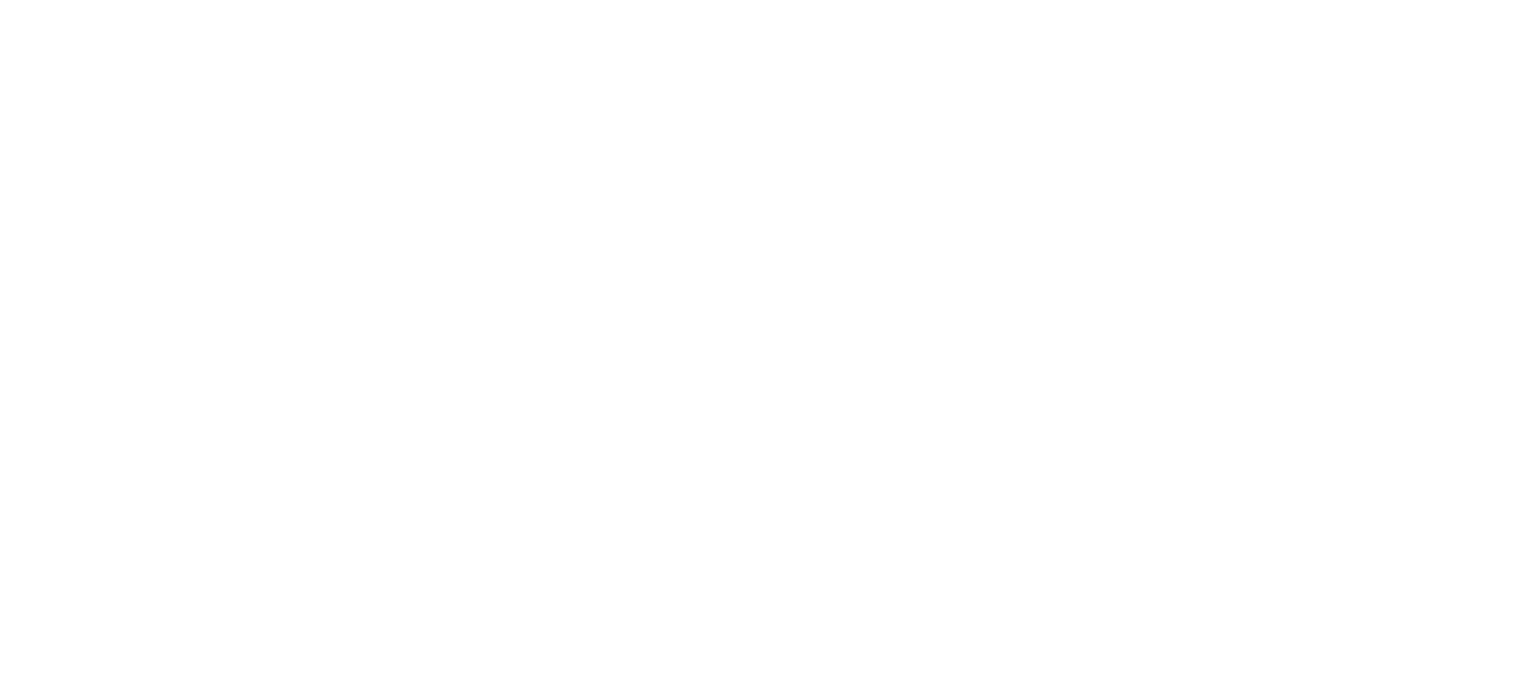 scroll, scrollTop: 0, scrollLeft: 0, axis: both 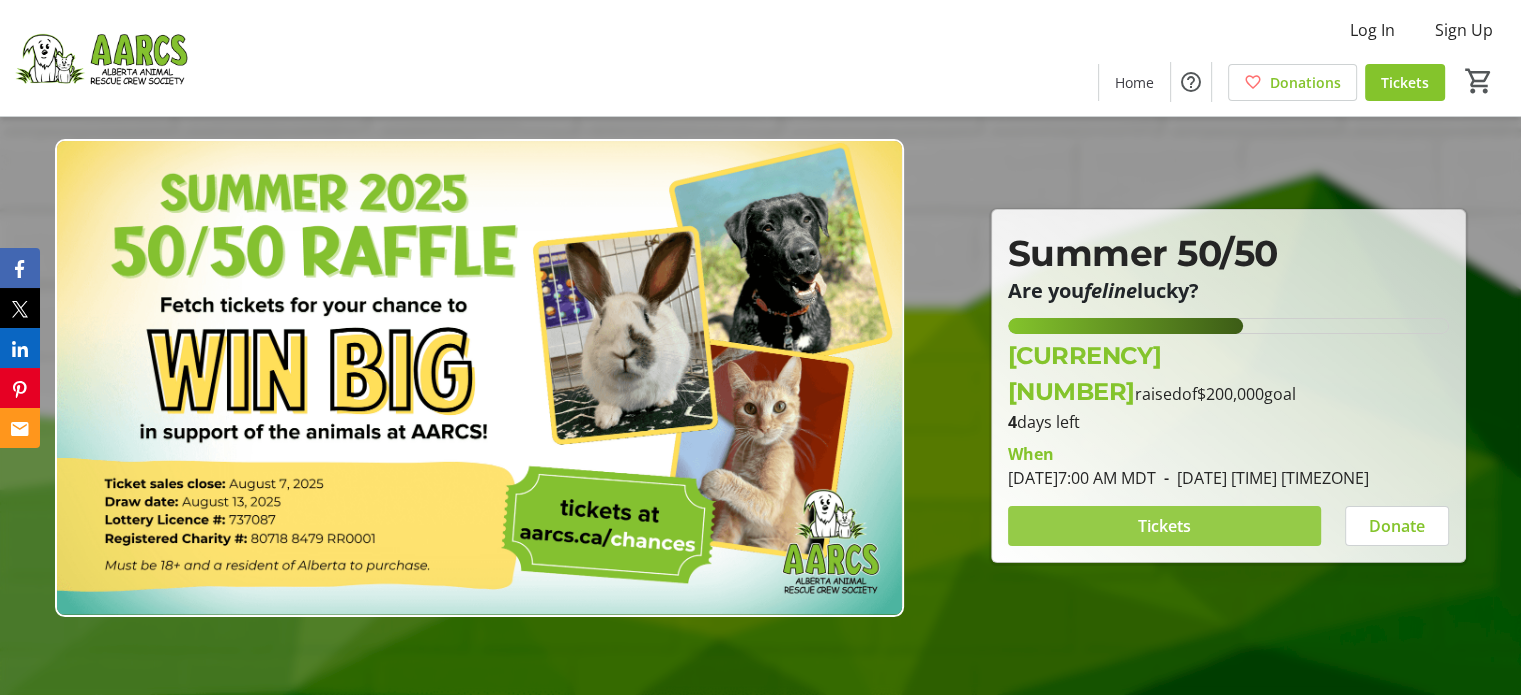 click on "Tickets" at bounding box center [1164, 526] 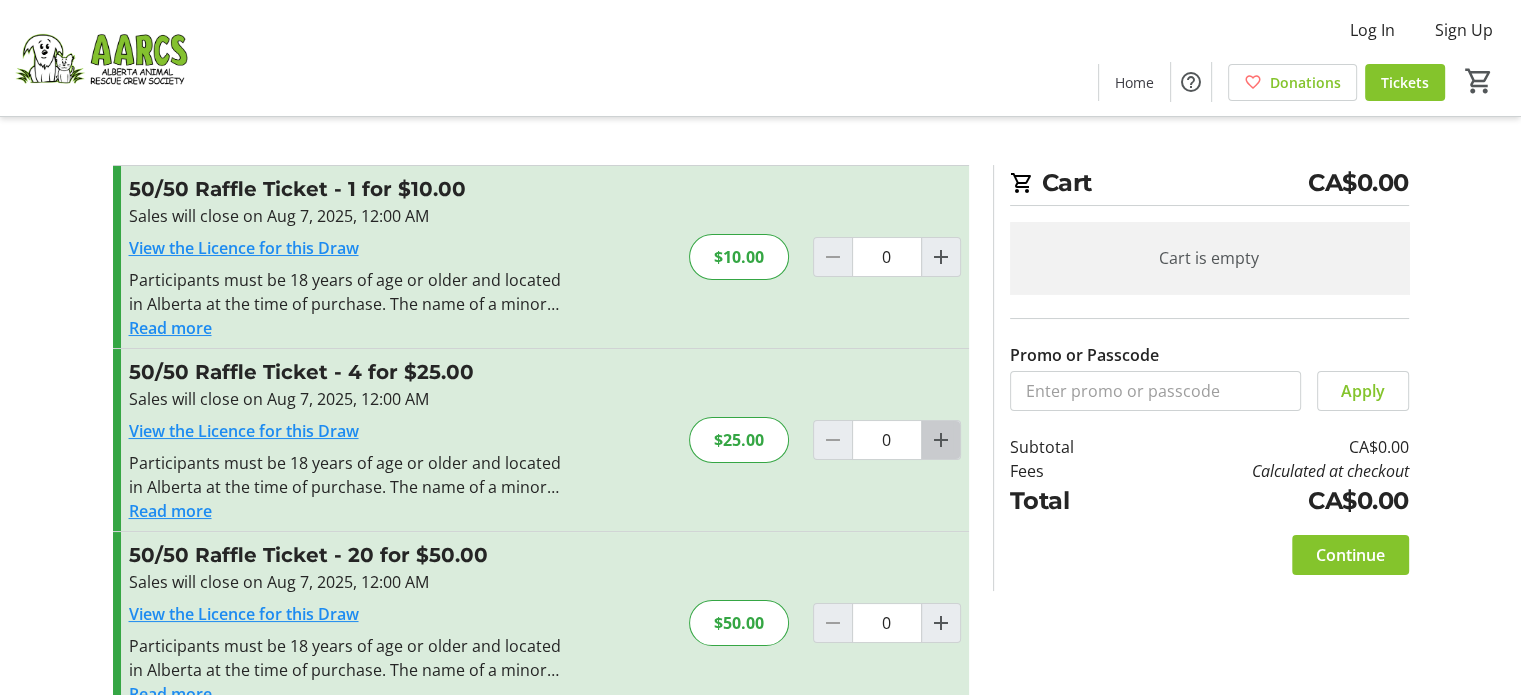 click 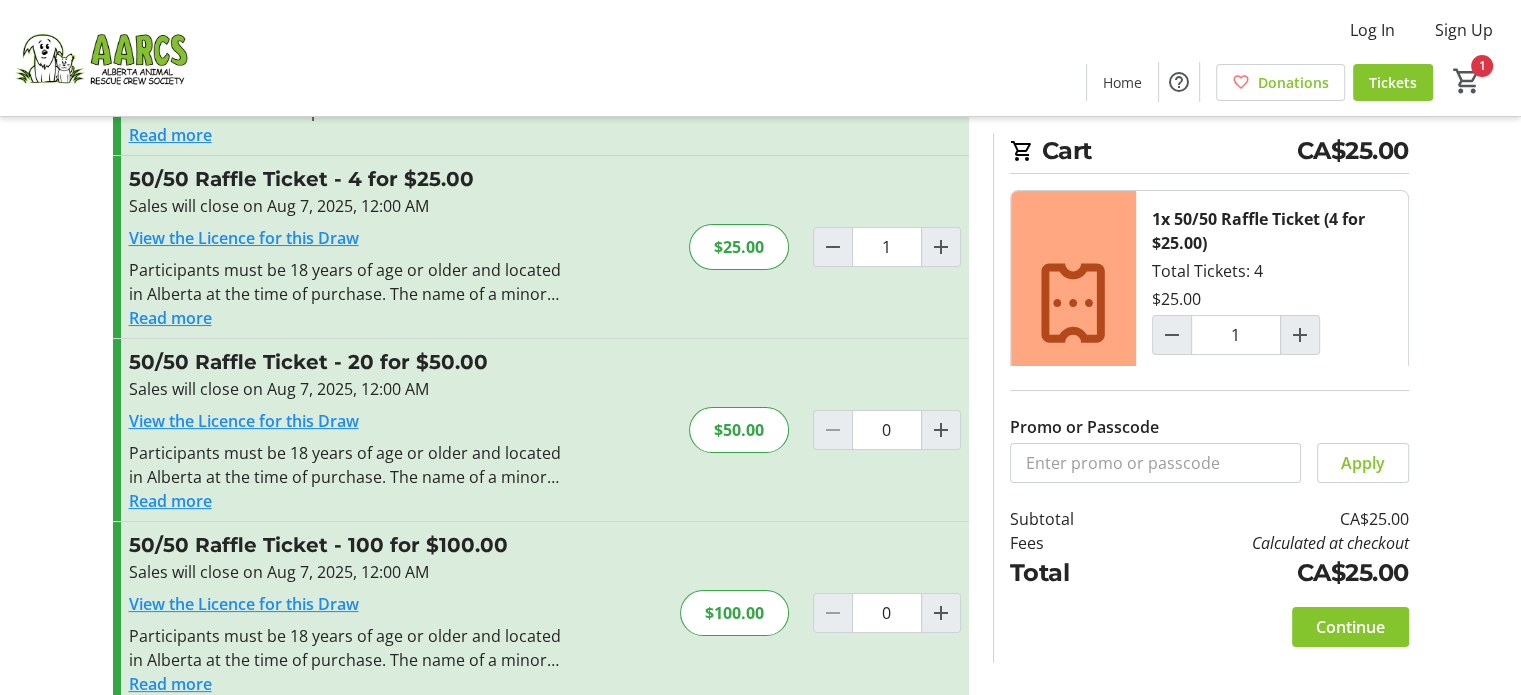 scroll, scrollTop: 200, scrollLeft: 0, axis: vertical 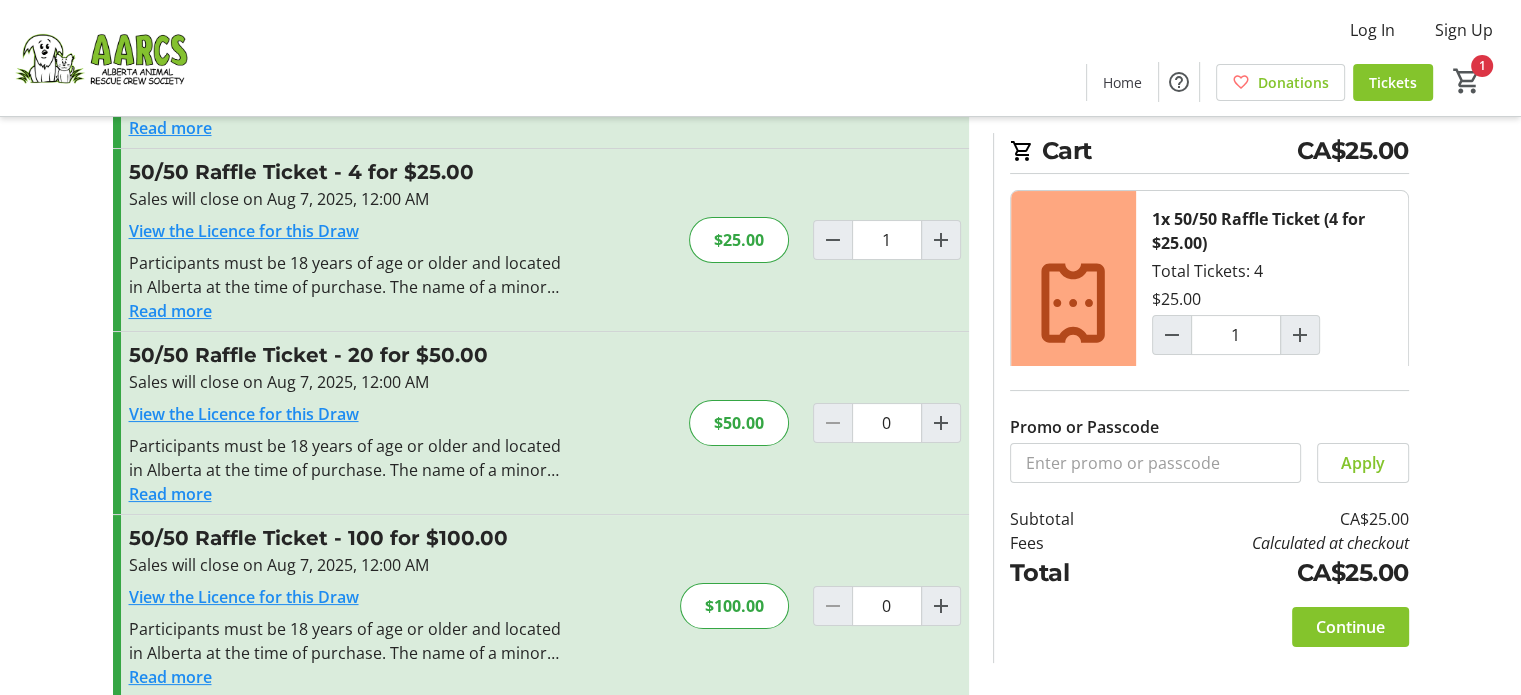 click on "Continue" 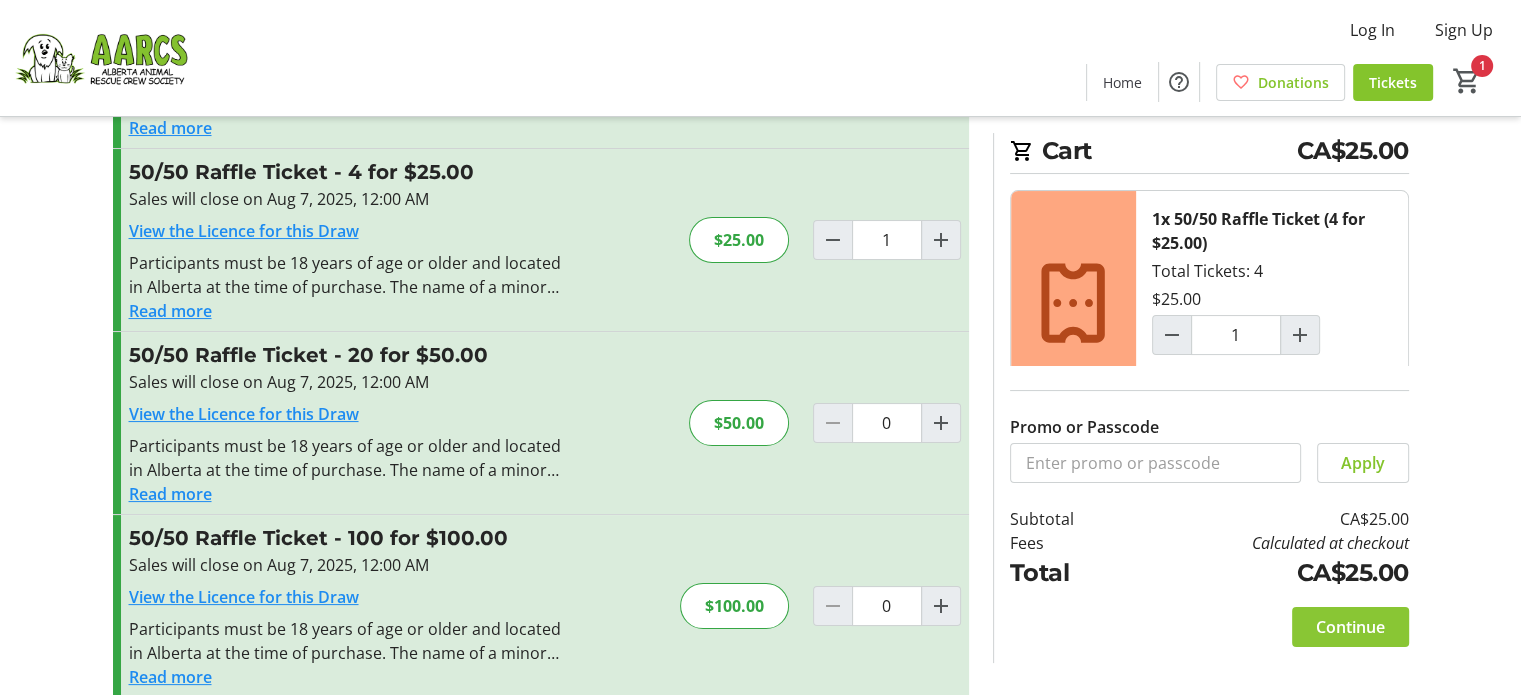 click on "Continue" 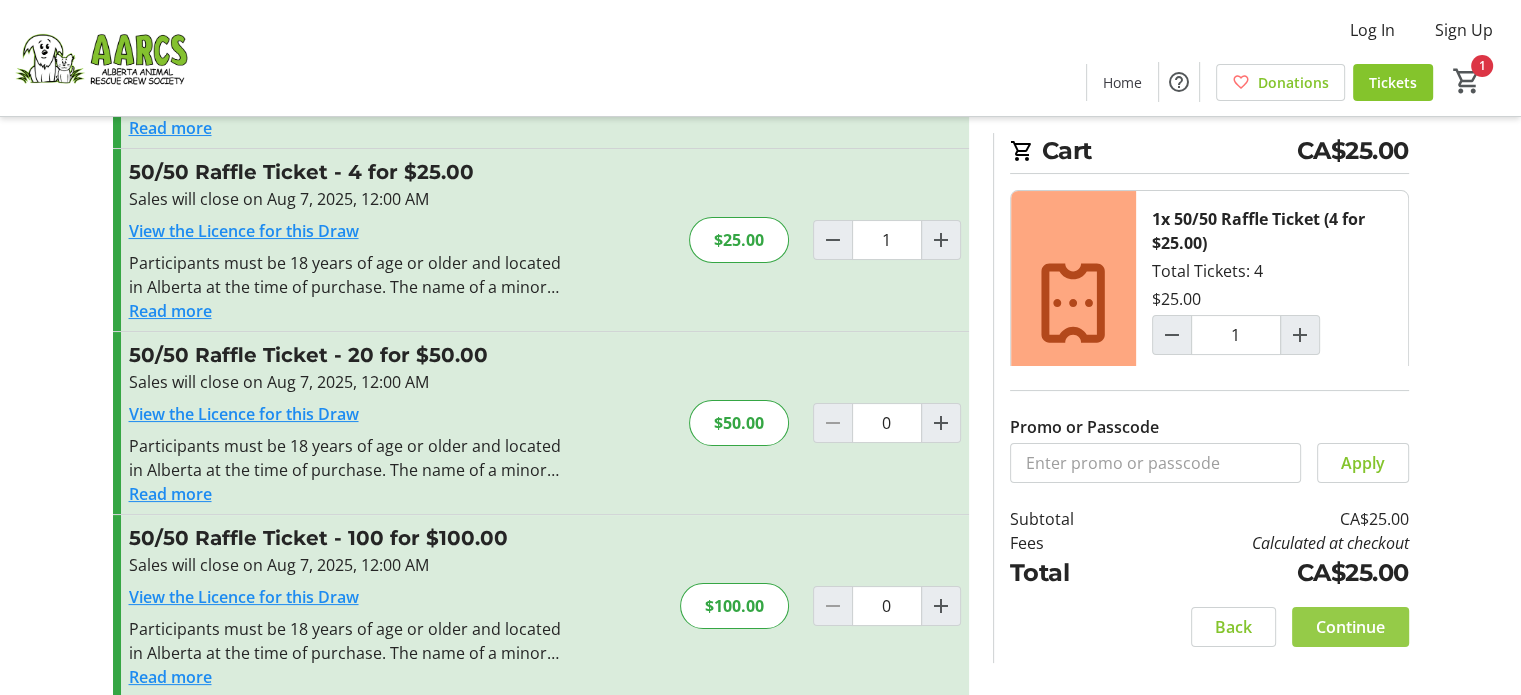 scroll, scrollTop: 0, scrollLeft: 0, axis: both 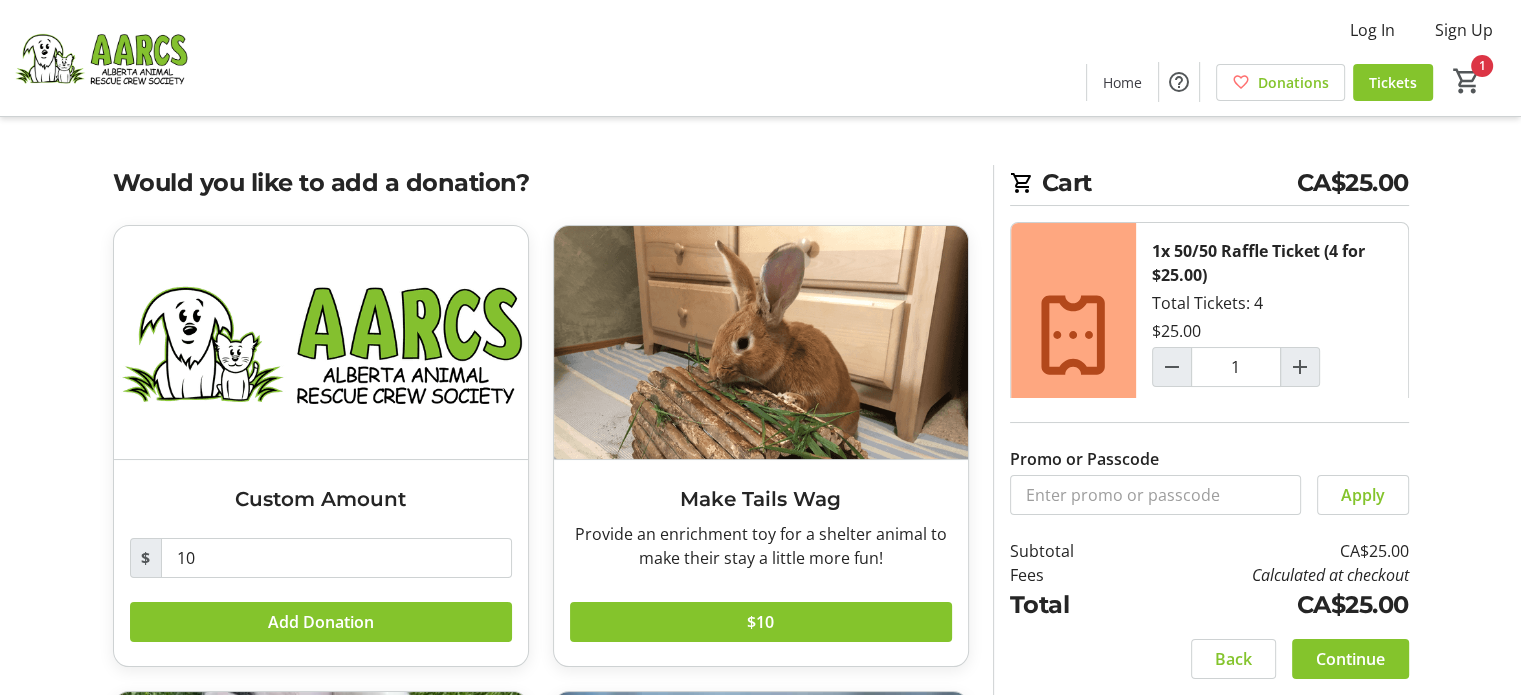 click on "Continue" 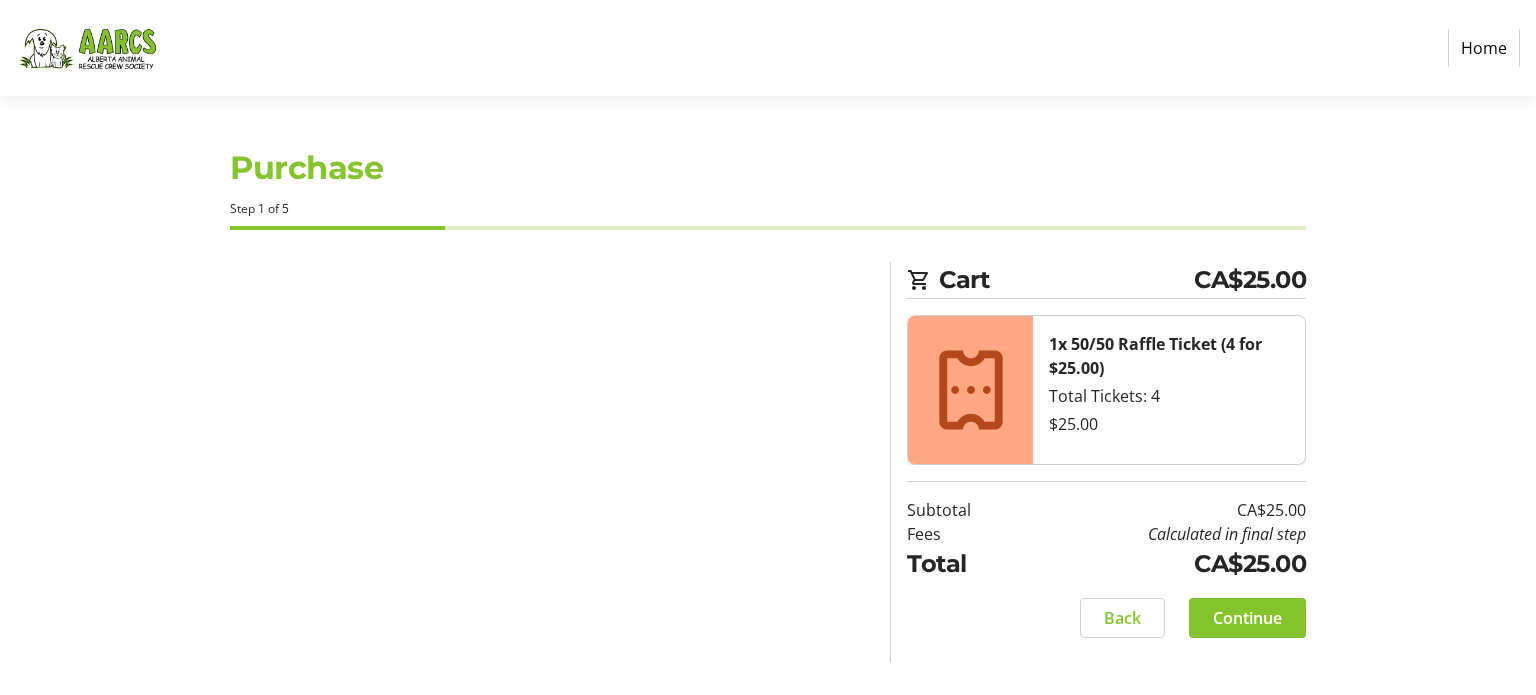 select on "CA" 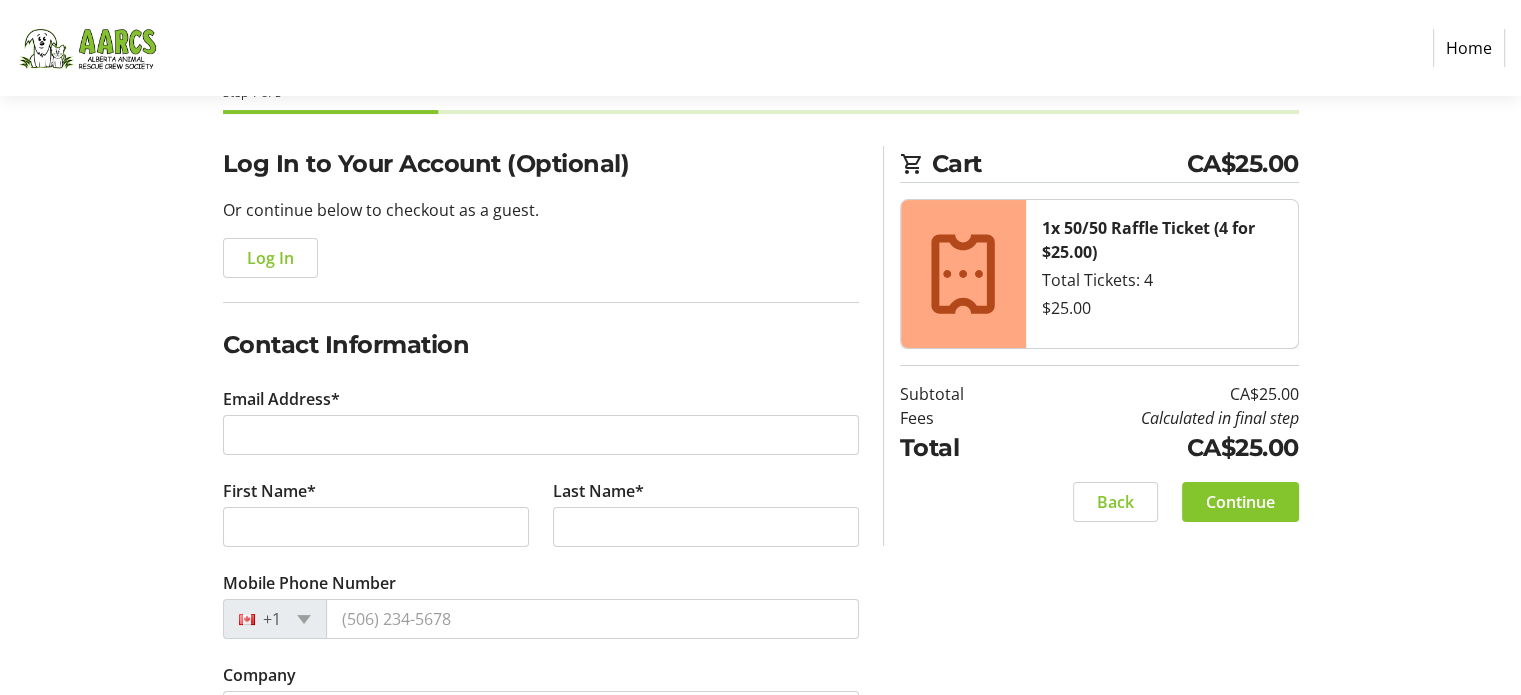 scroll, scrollTop: 200, scrollLeft: 0, axis: vertical 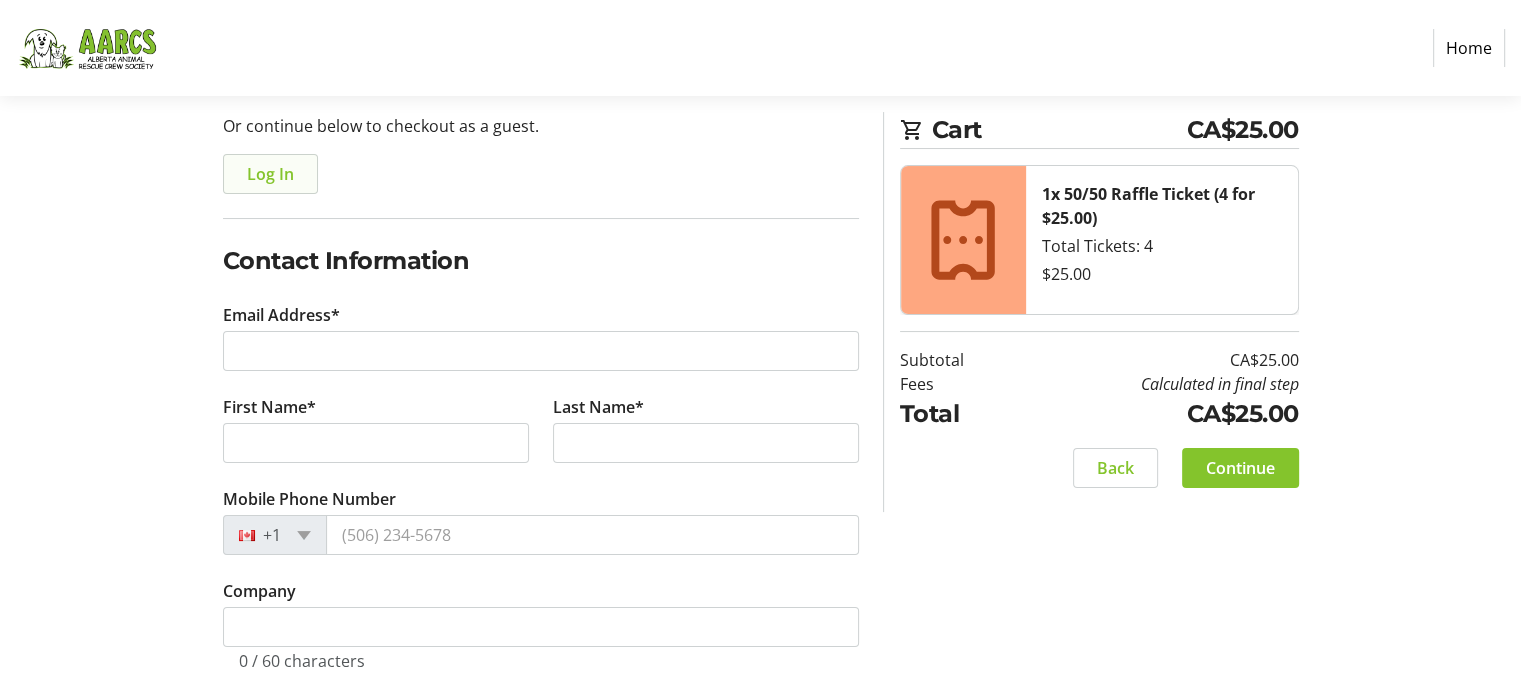 click 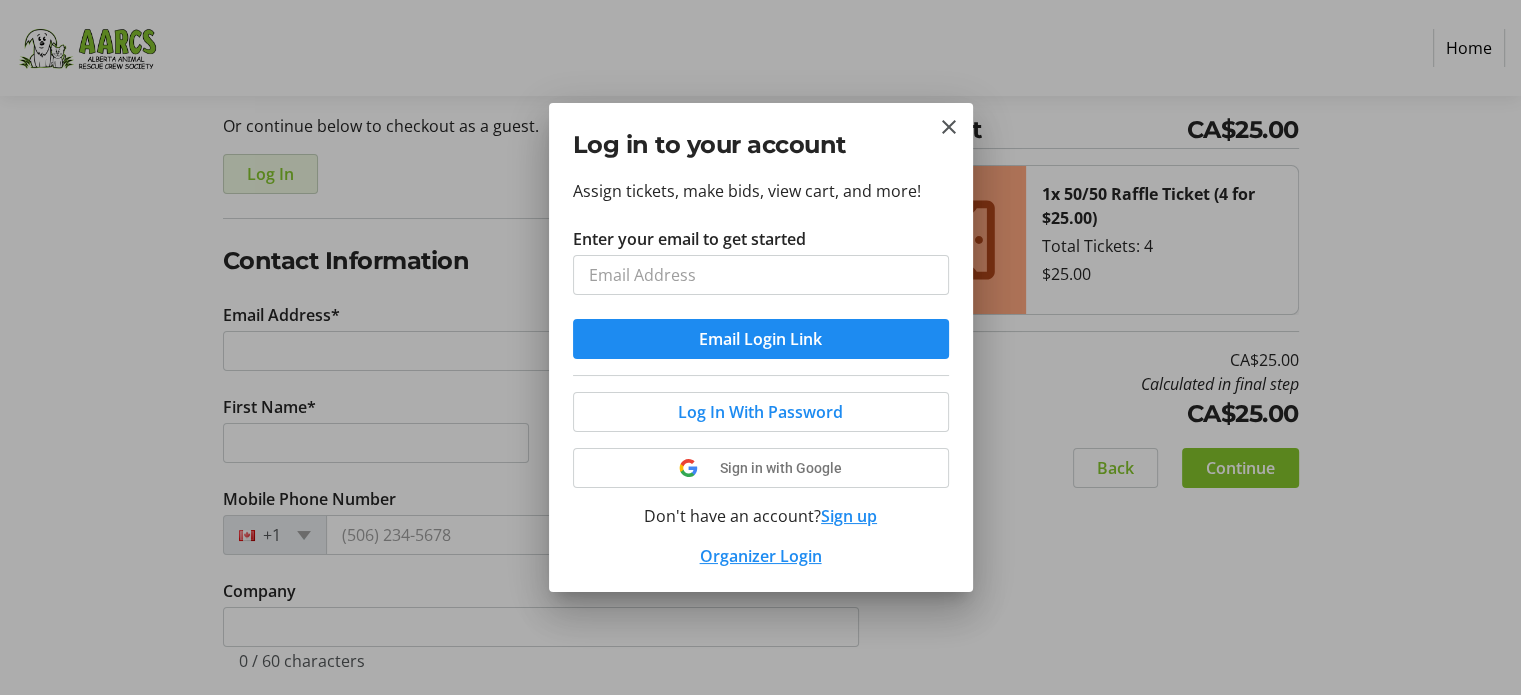 scroll, scrollTop: 0, scrollLeft: 0, axis: both 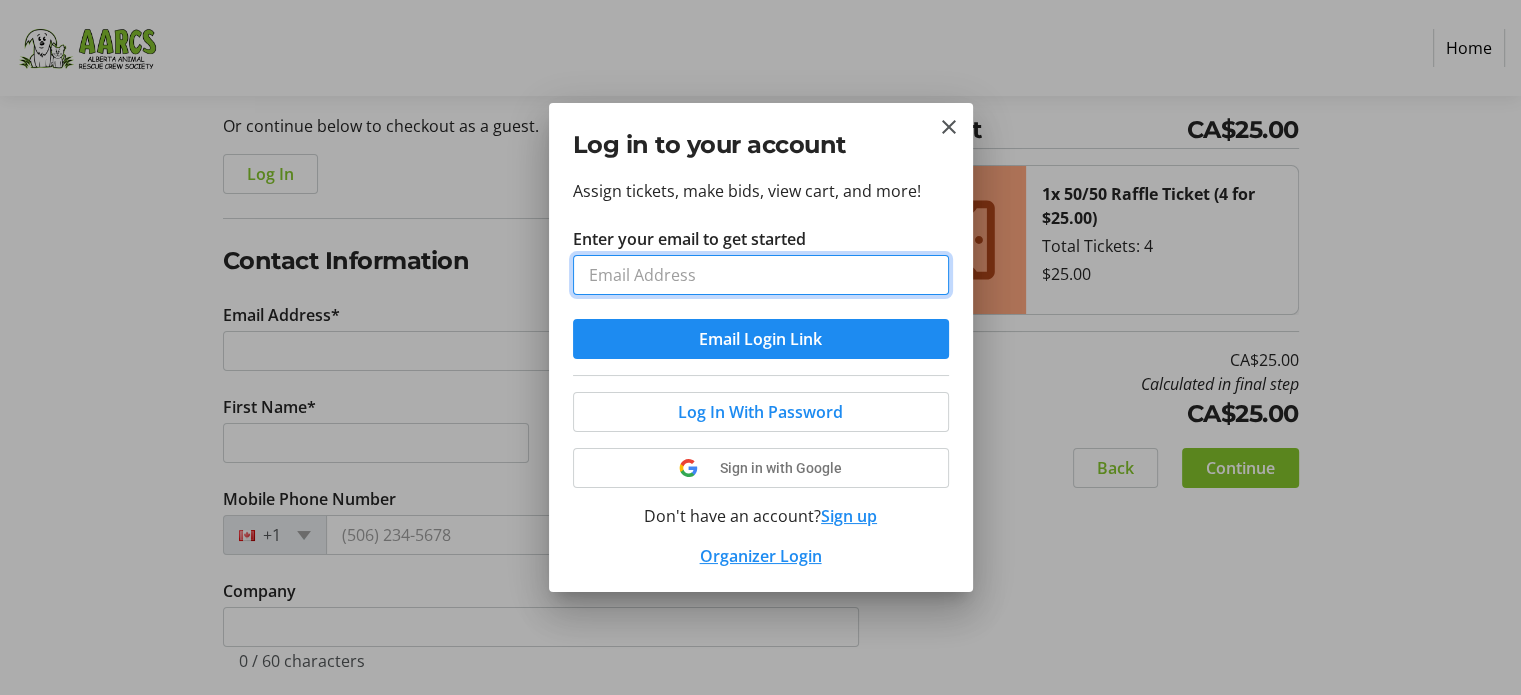 click on "Enter your email to get started" at bounding box center [761, 275] 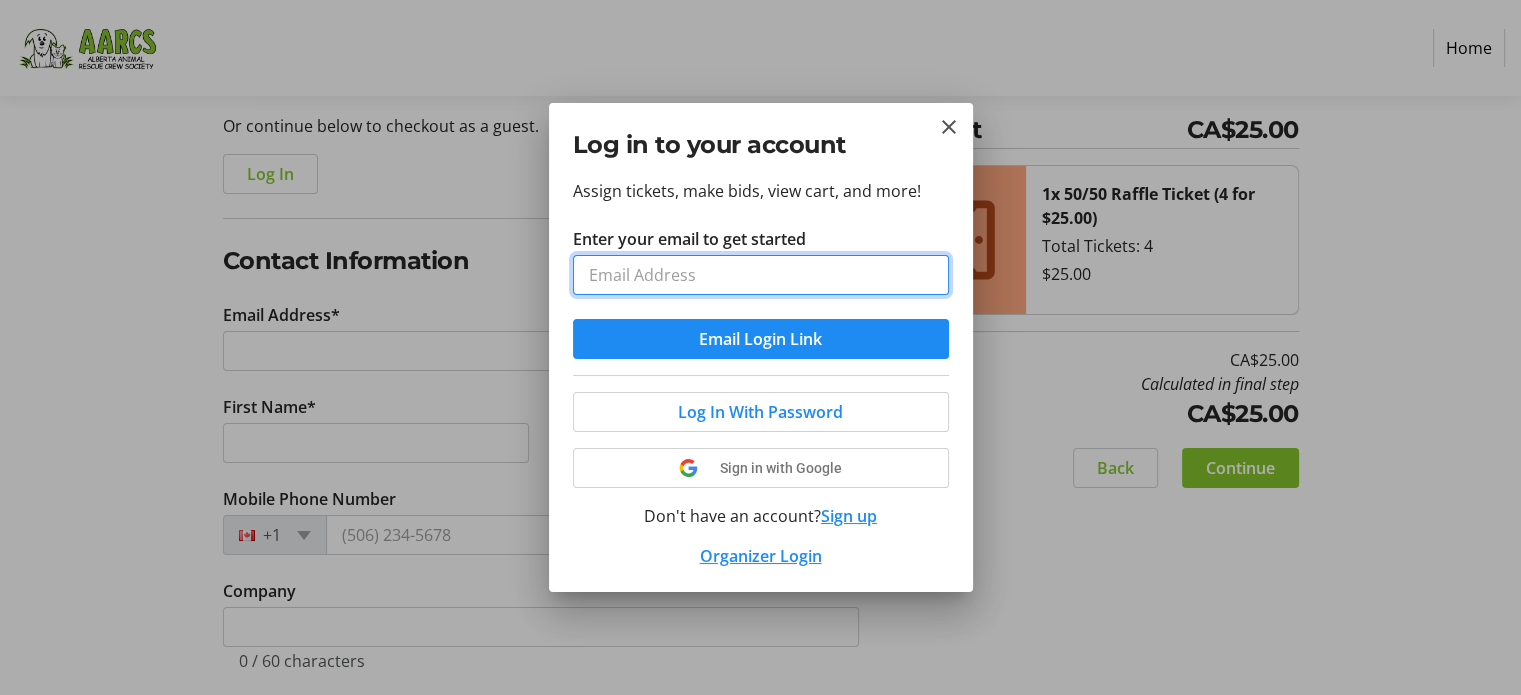 type on "[EMAIL]" 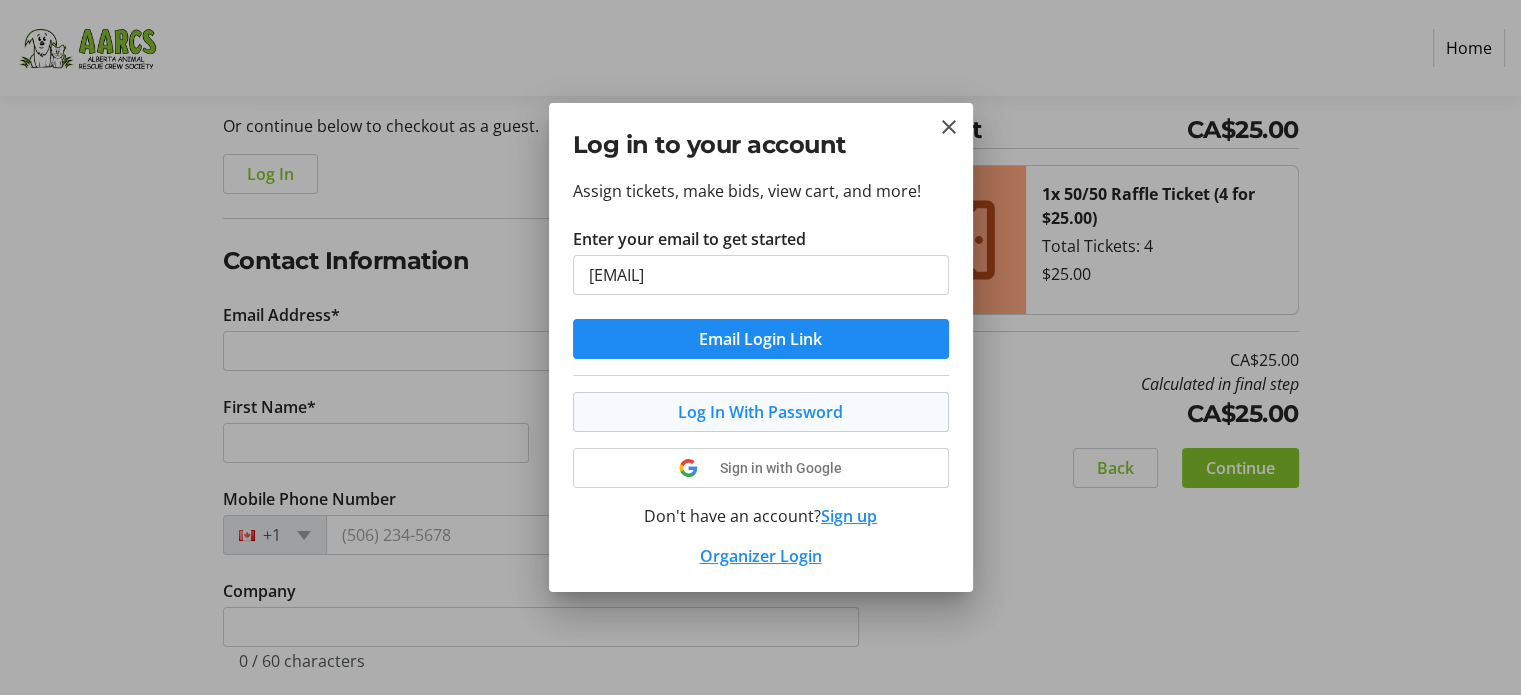 click on "Log In With Password" at bounding box center [760, 412] 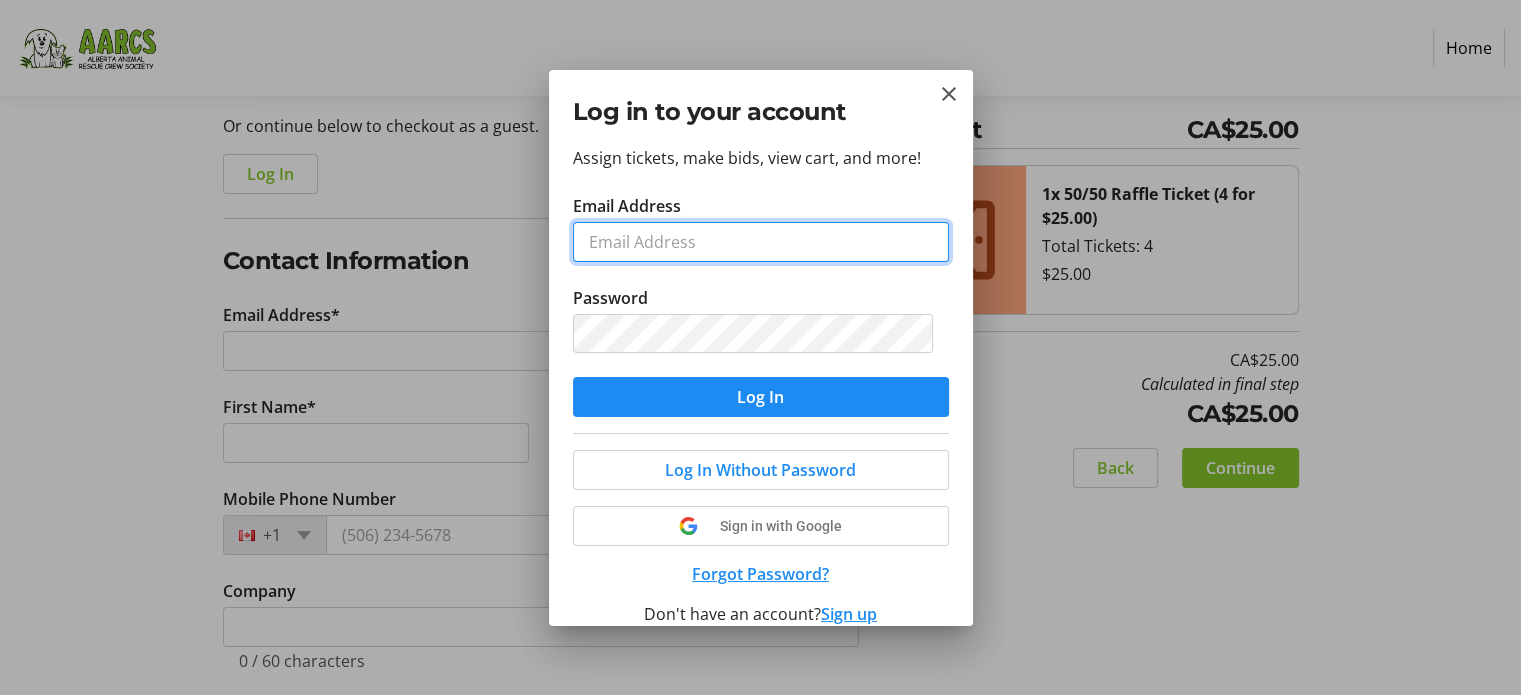 click on "Email Address" at bounding box center (761, 242) 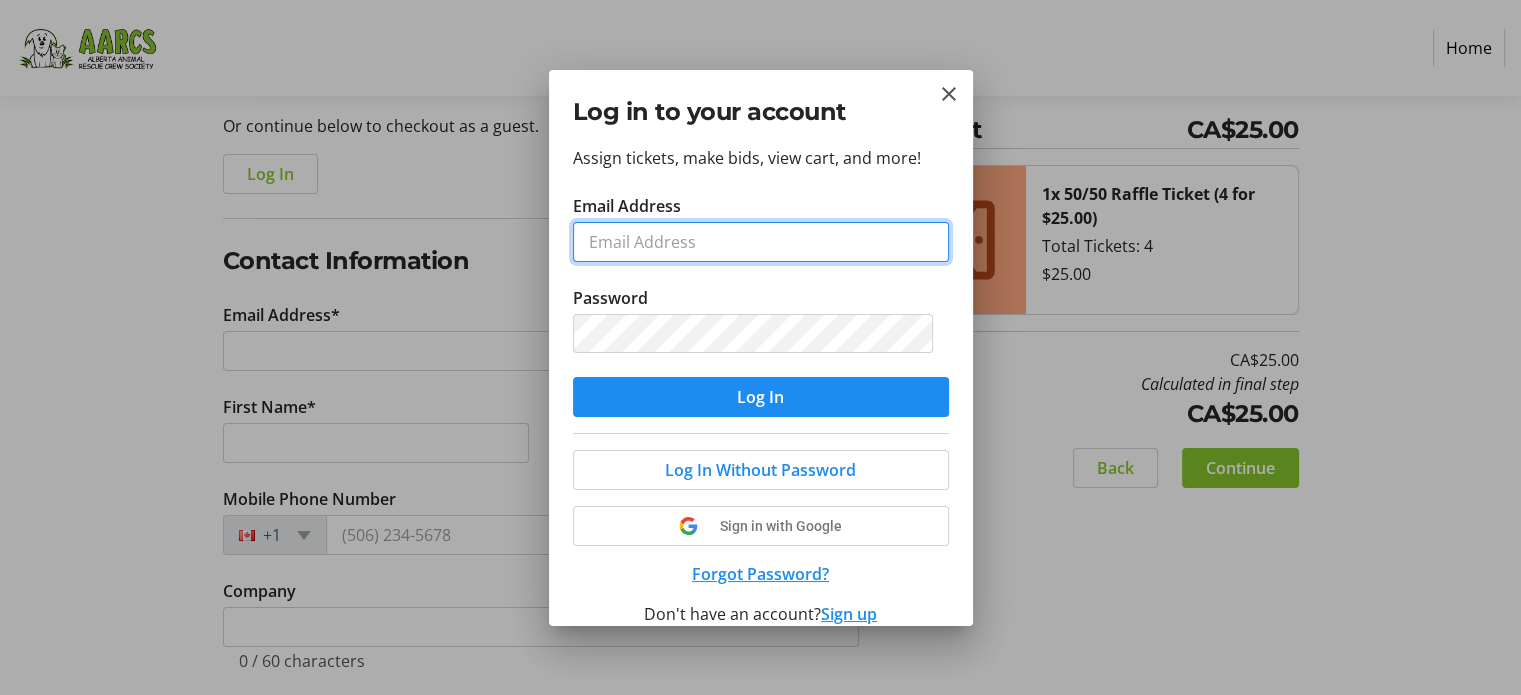 type on "[EMAIL]" 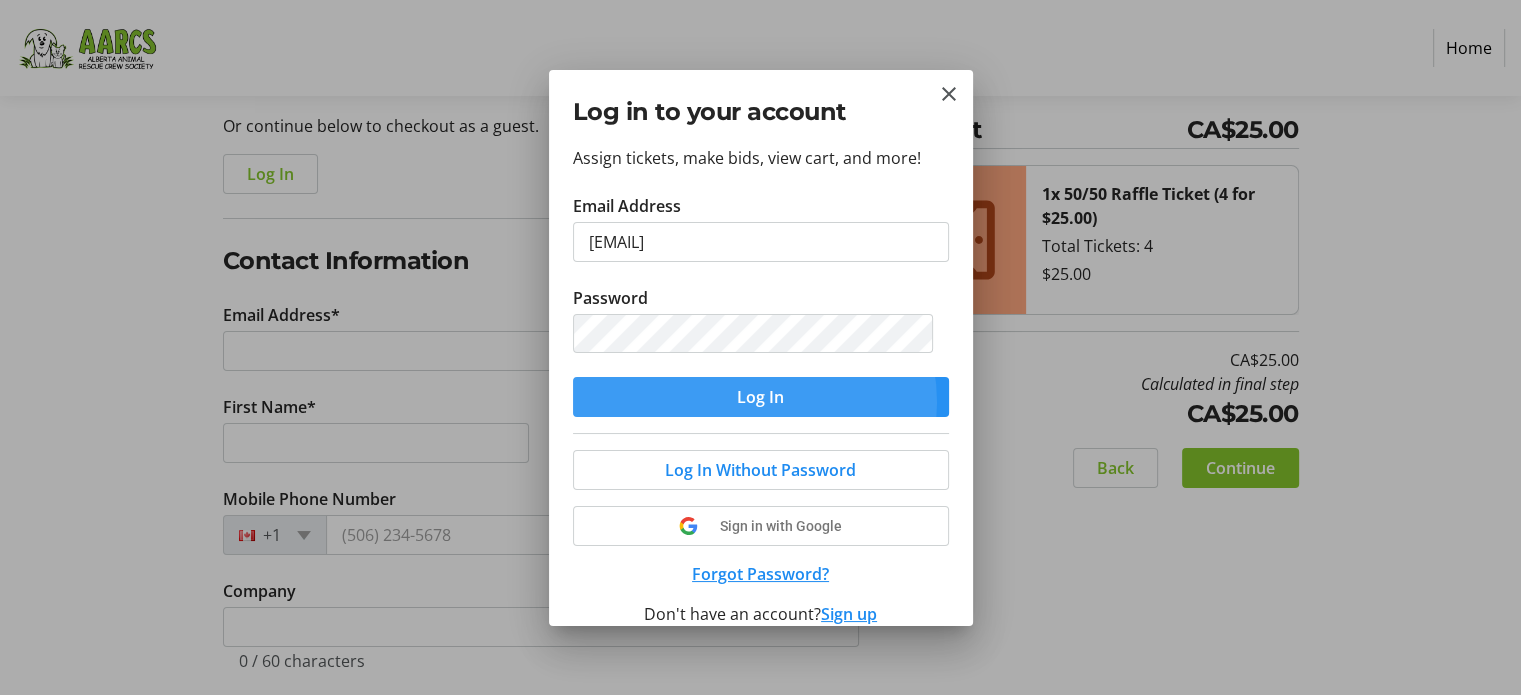 click on "Log In" at bounding box center (760, 397) 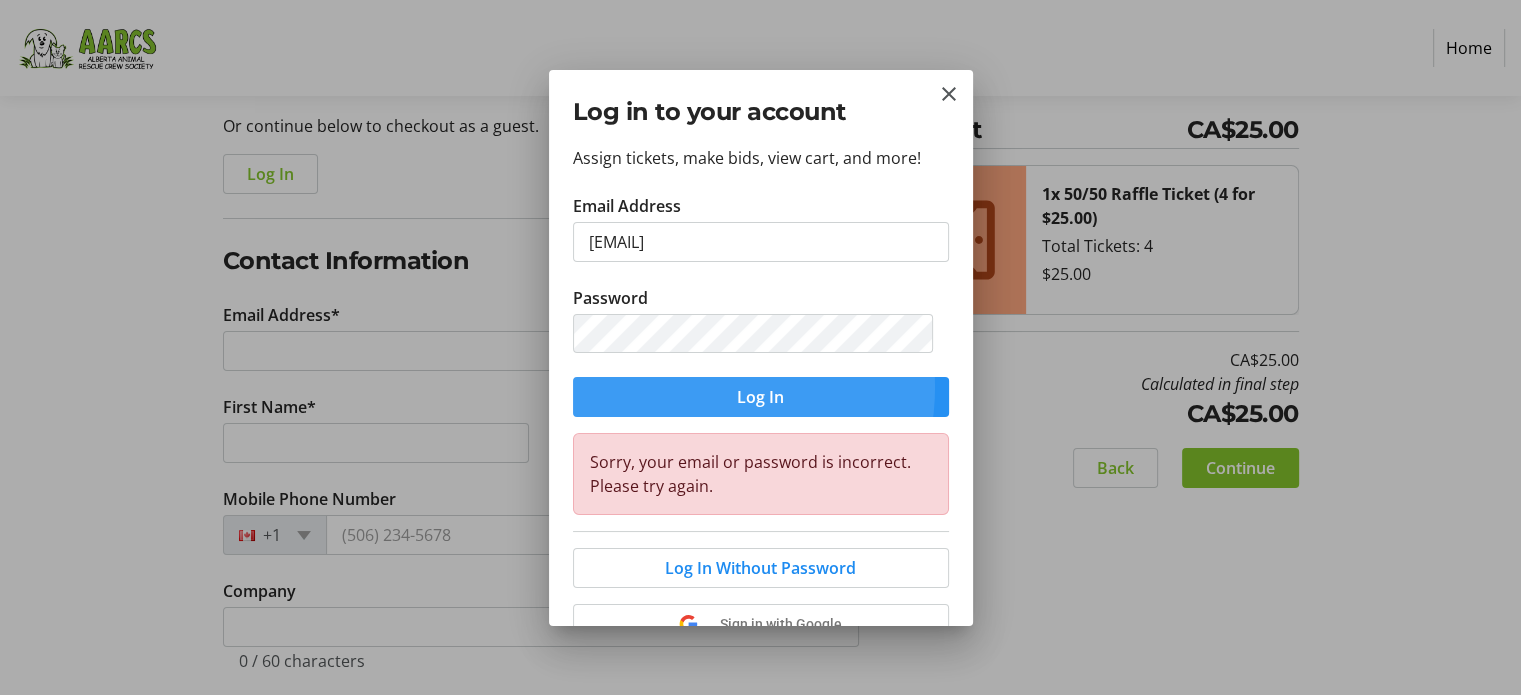 click at bounding box center [761, 397] 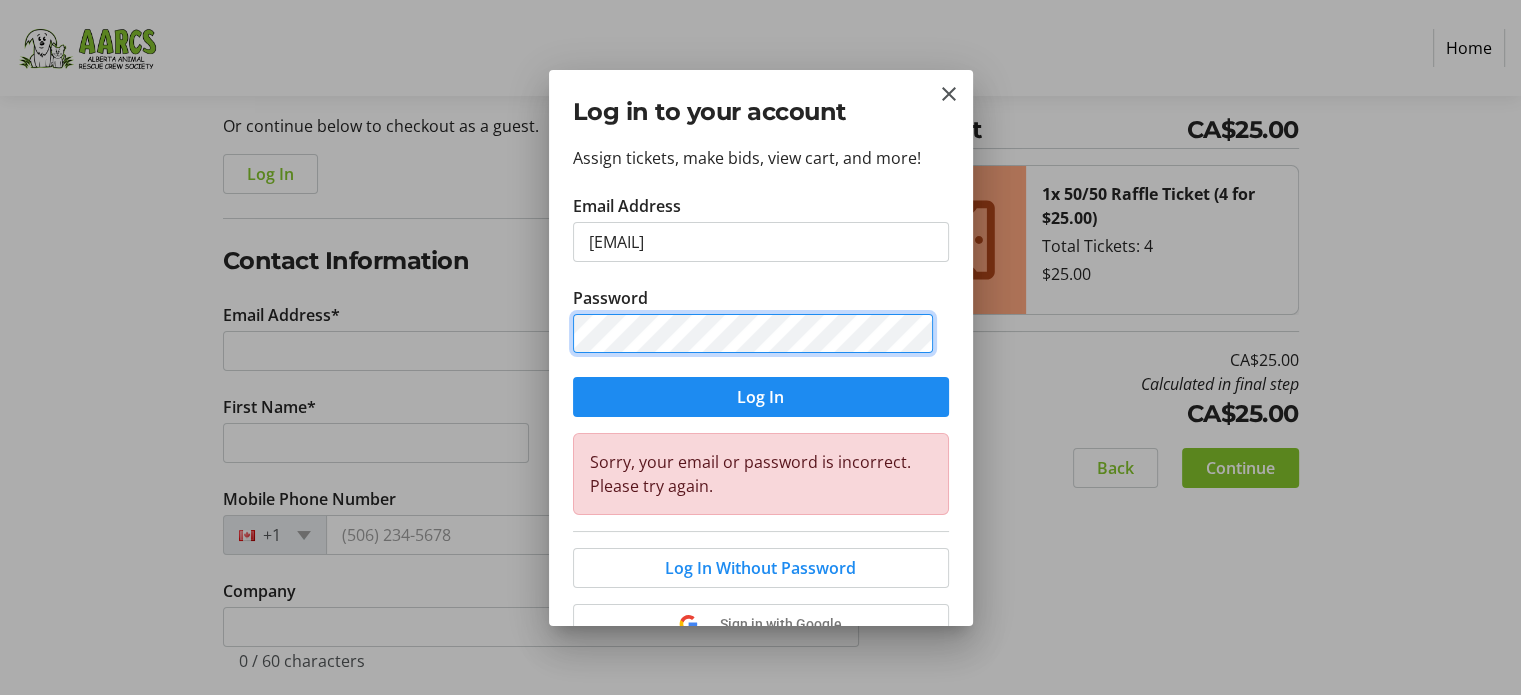click on "Assign tickets, make bids, view cart, and more! Email Address [EMAIL] Password  Log In   Sorry, your email or password is incorrect. Please try again.   Log In Without Password  Sign in with Google  Forgot Password?   Don't have an account?  Sign up Organizer Login" at bounding box center [761, 386] 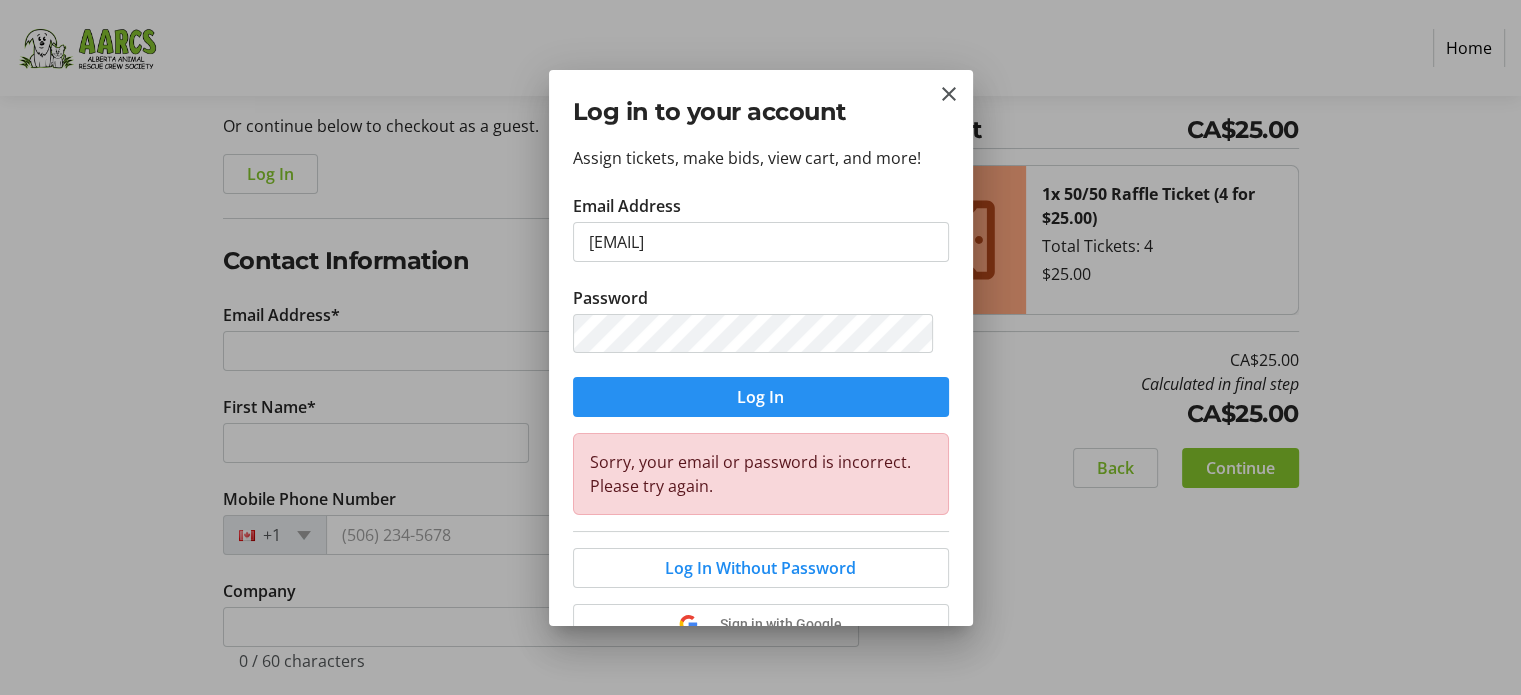 click at bounding box center [761, 397] 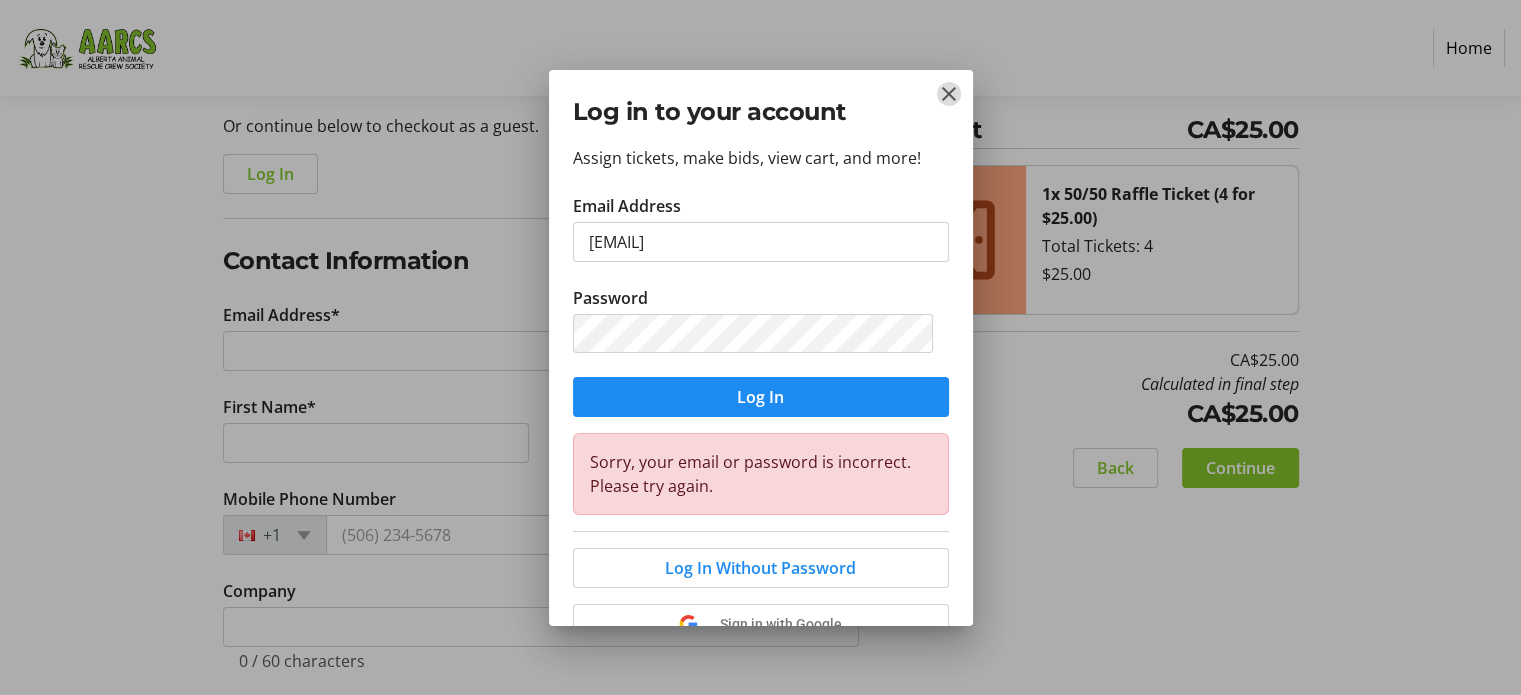 click at bounding box center [949, 94] 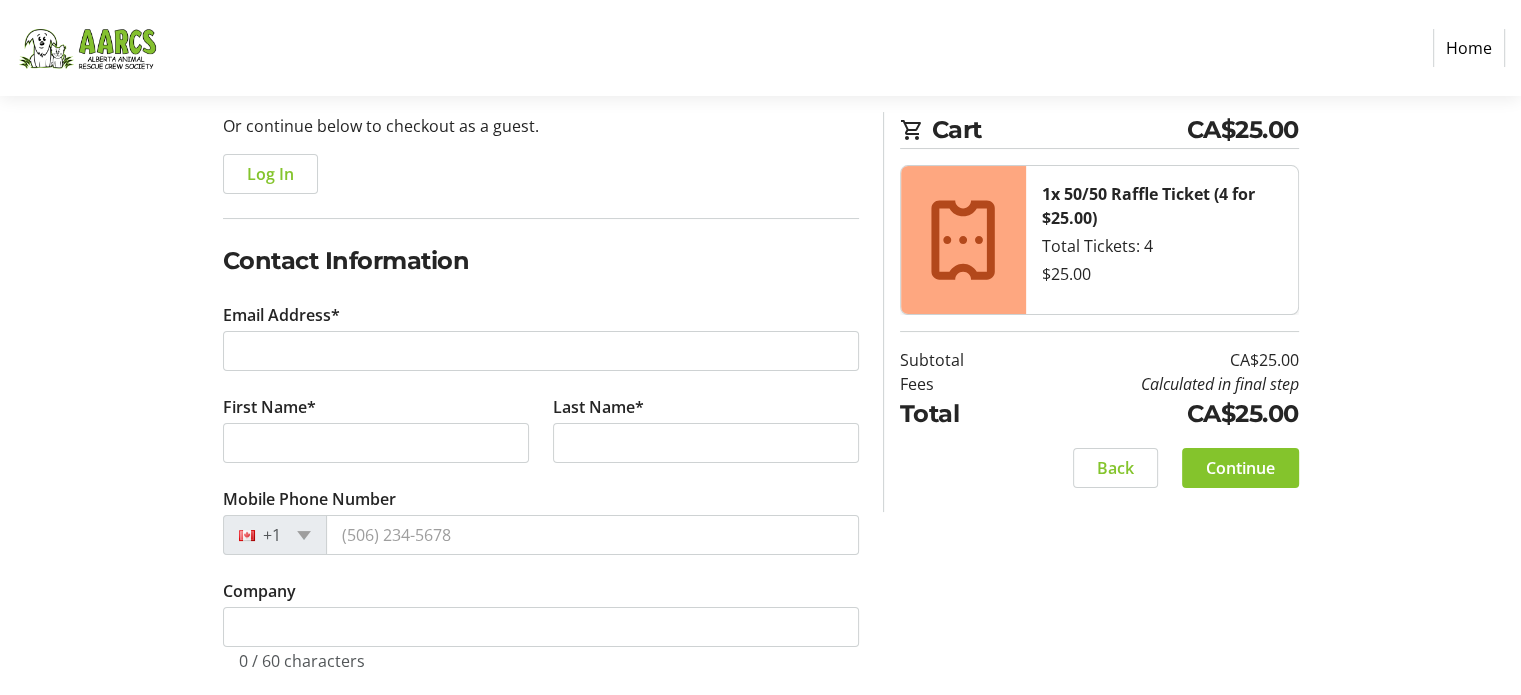 scroll, scrollTop: 300, scrollLeft: 0, axis: vertical 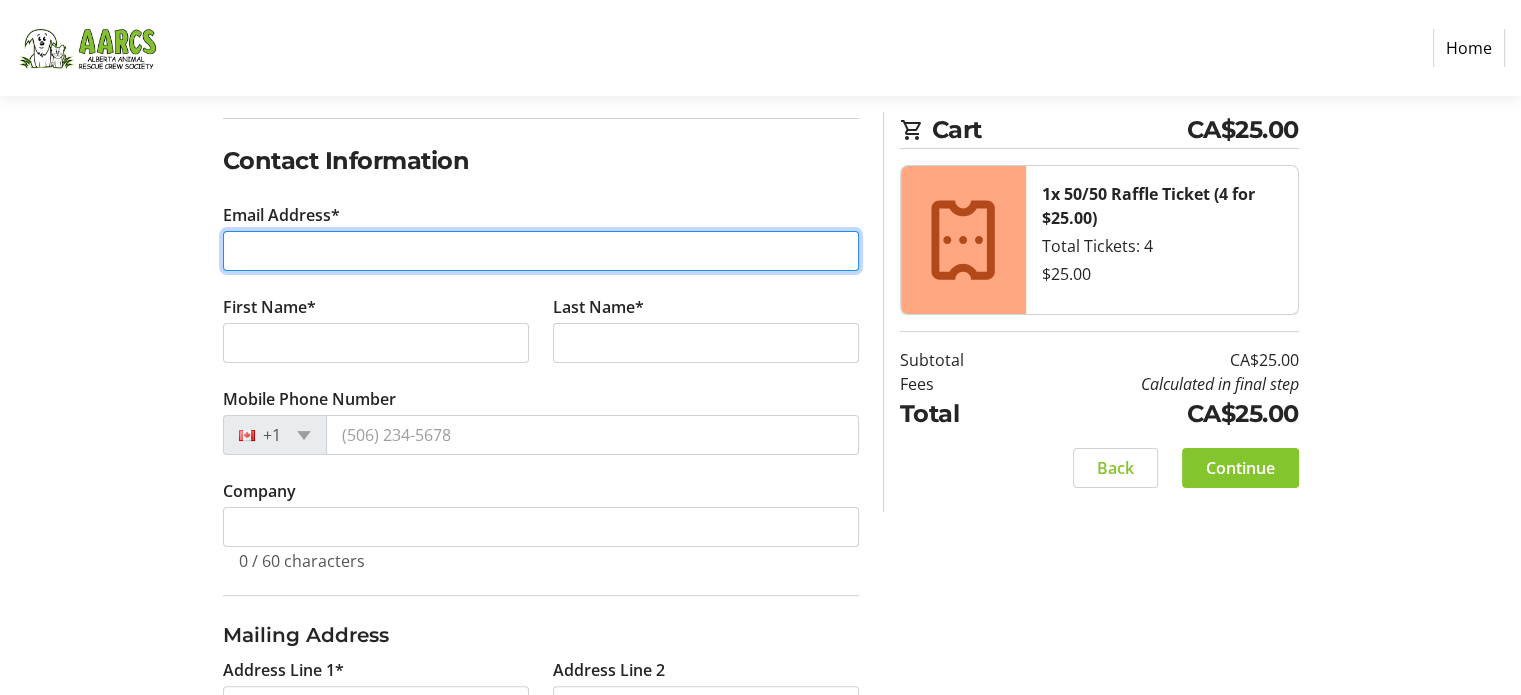 click on "Email Address*" at bounding box center [541, 251] 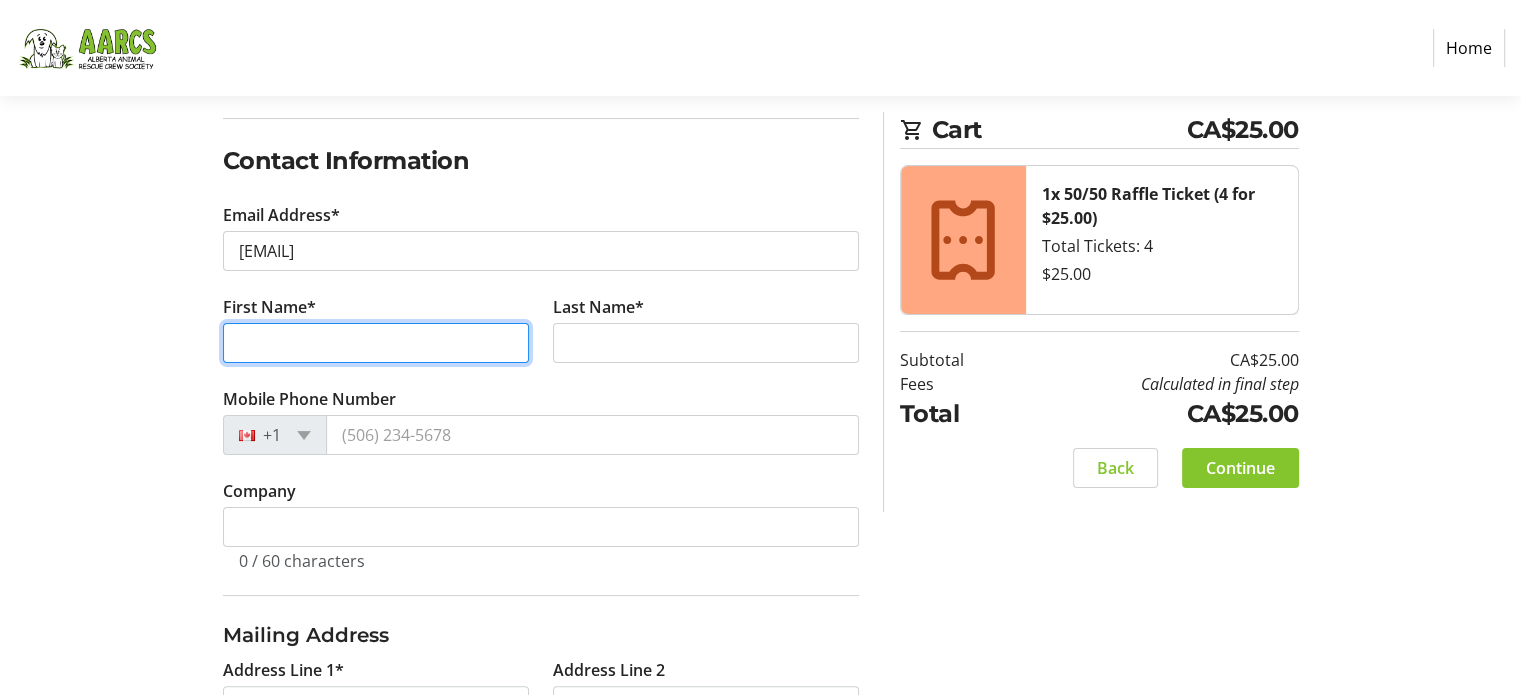type on "[FIRST]" 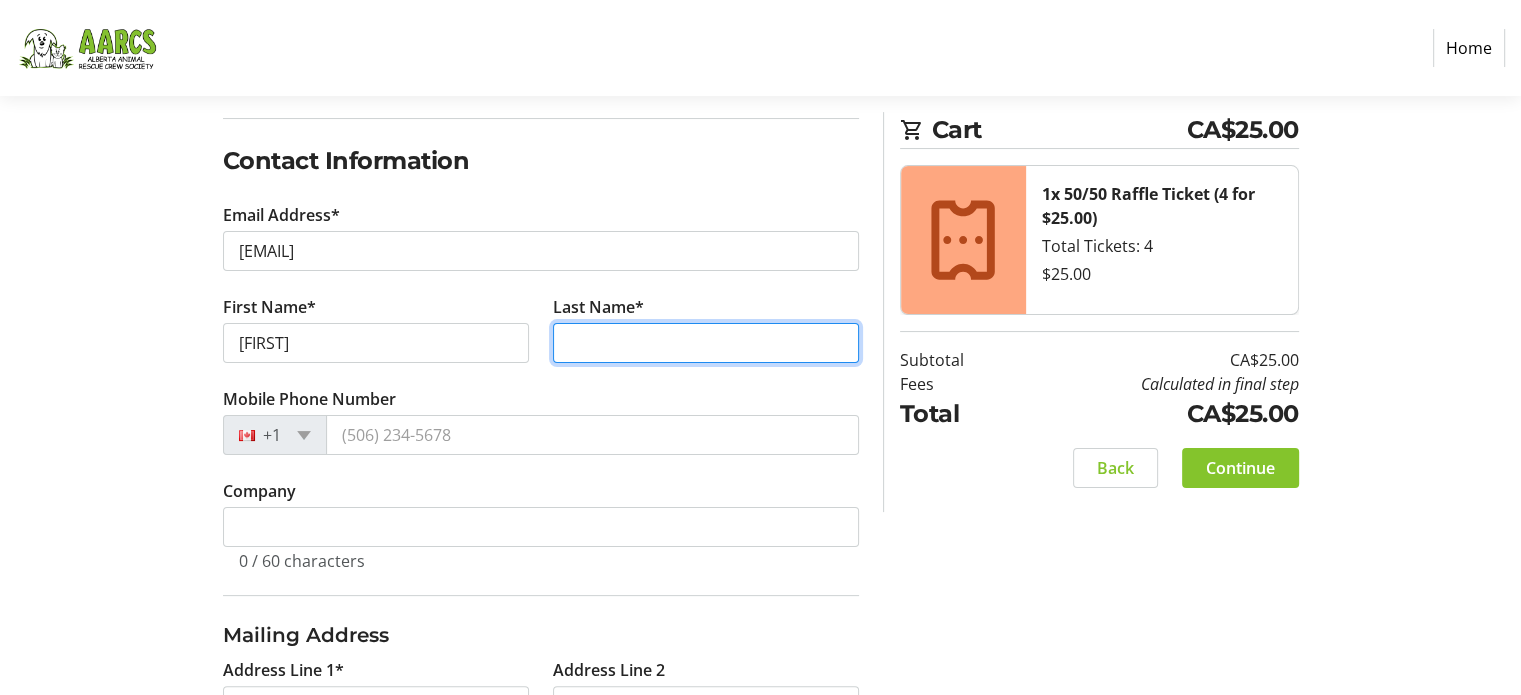type on "[LAST]" 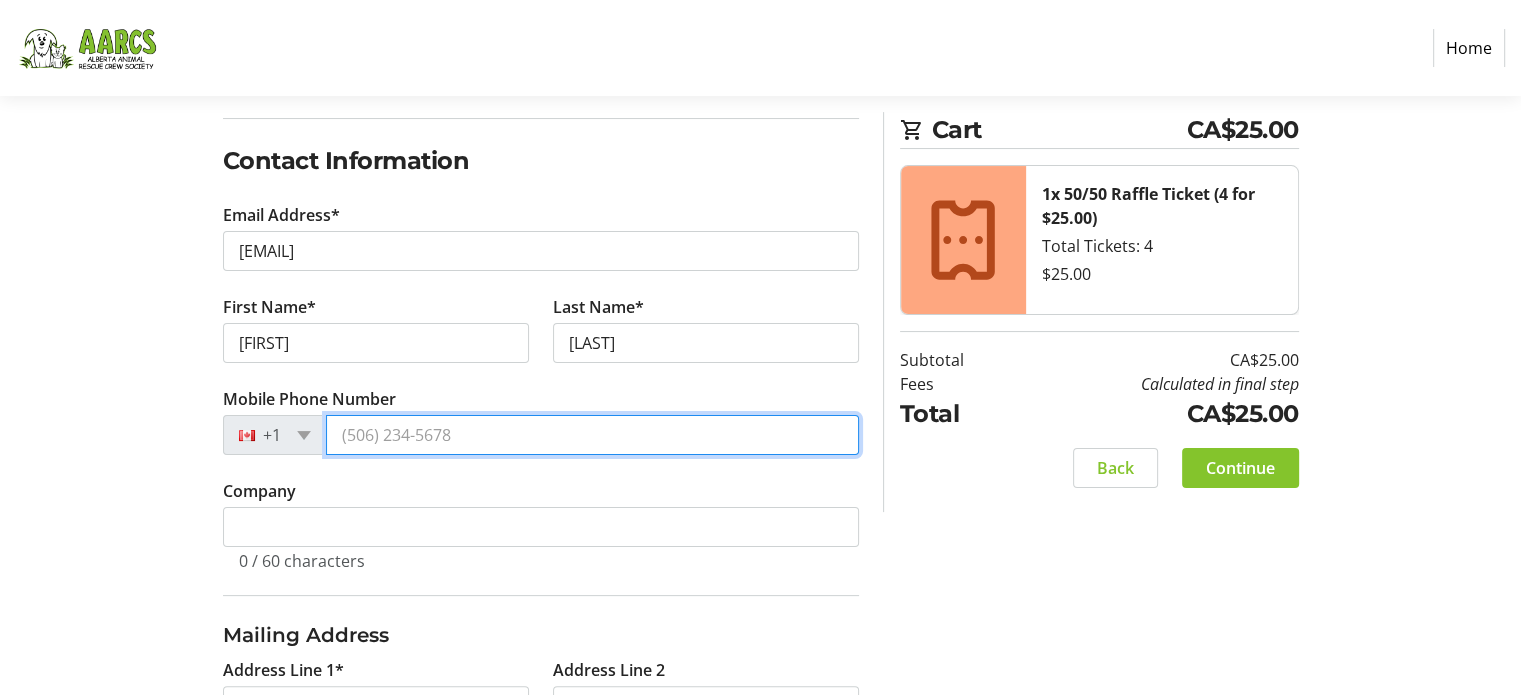 type on "[PHONE]" 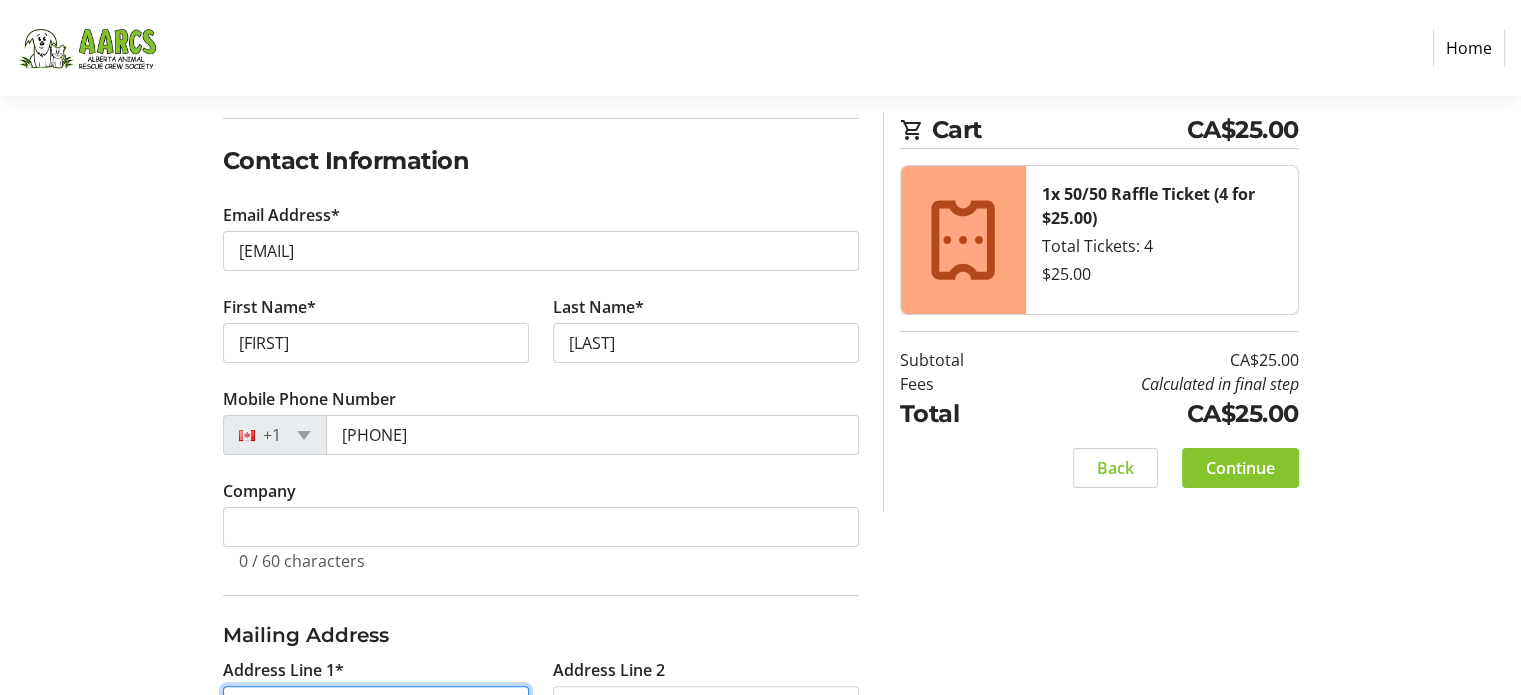 type on "[NUMBER] [STREET], [NUMBER]" 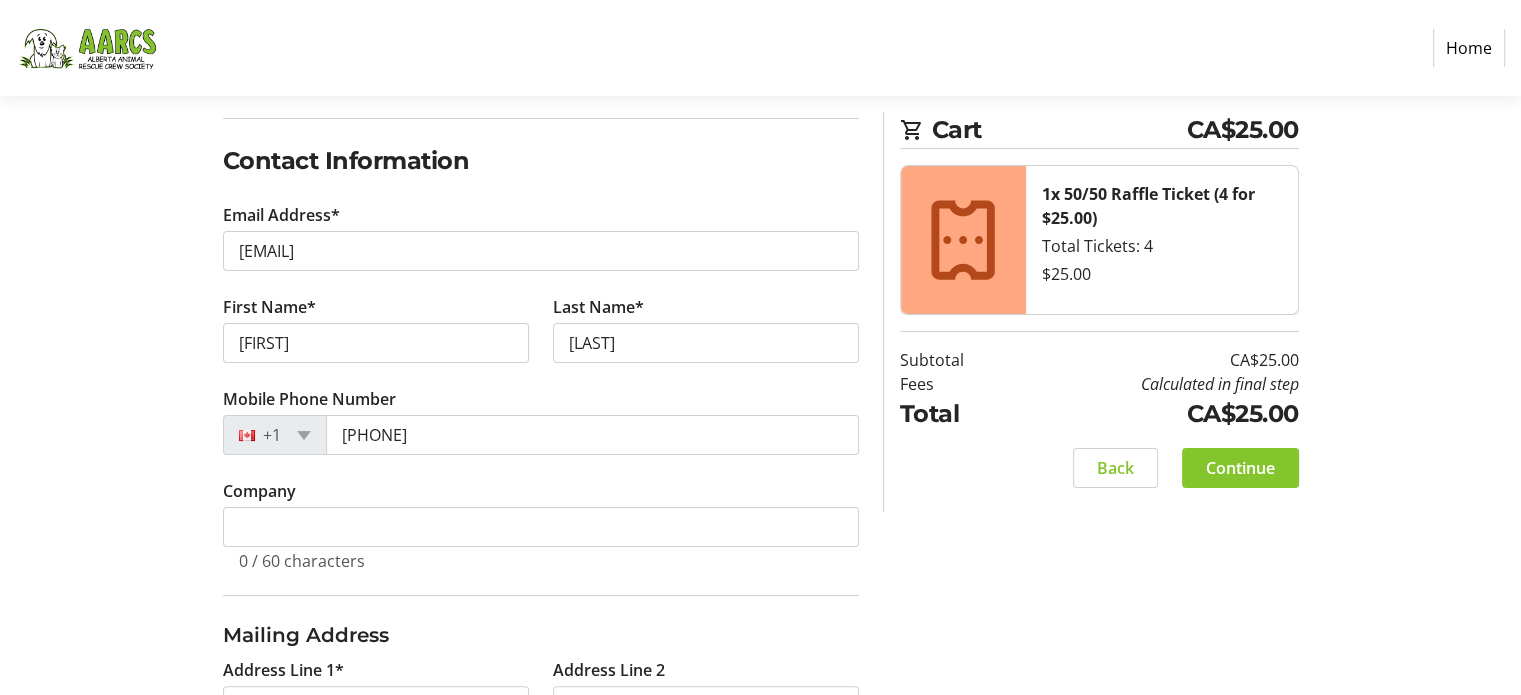 type on "[CITY]" 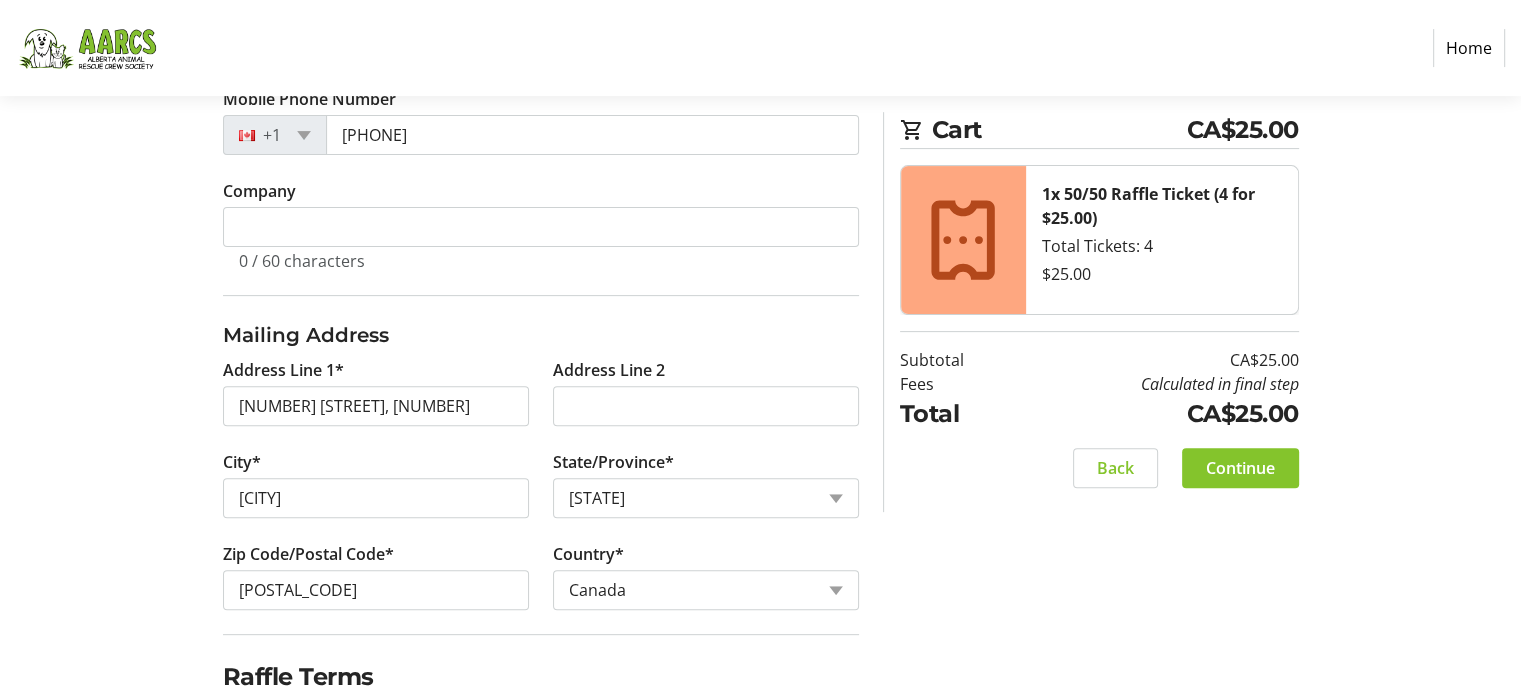 scroll, scrollTop: 684, scrollLeft: 0, axis: vertical 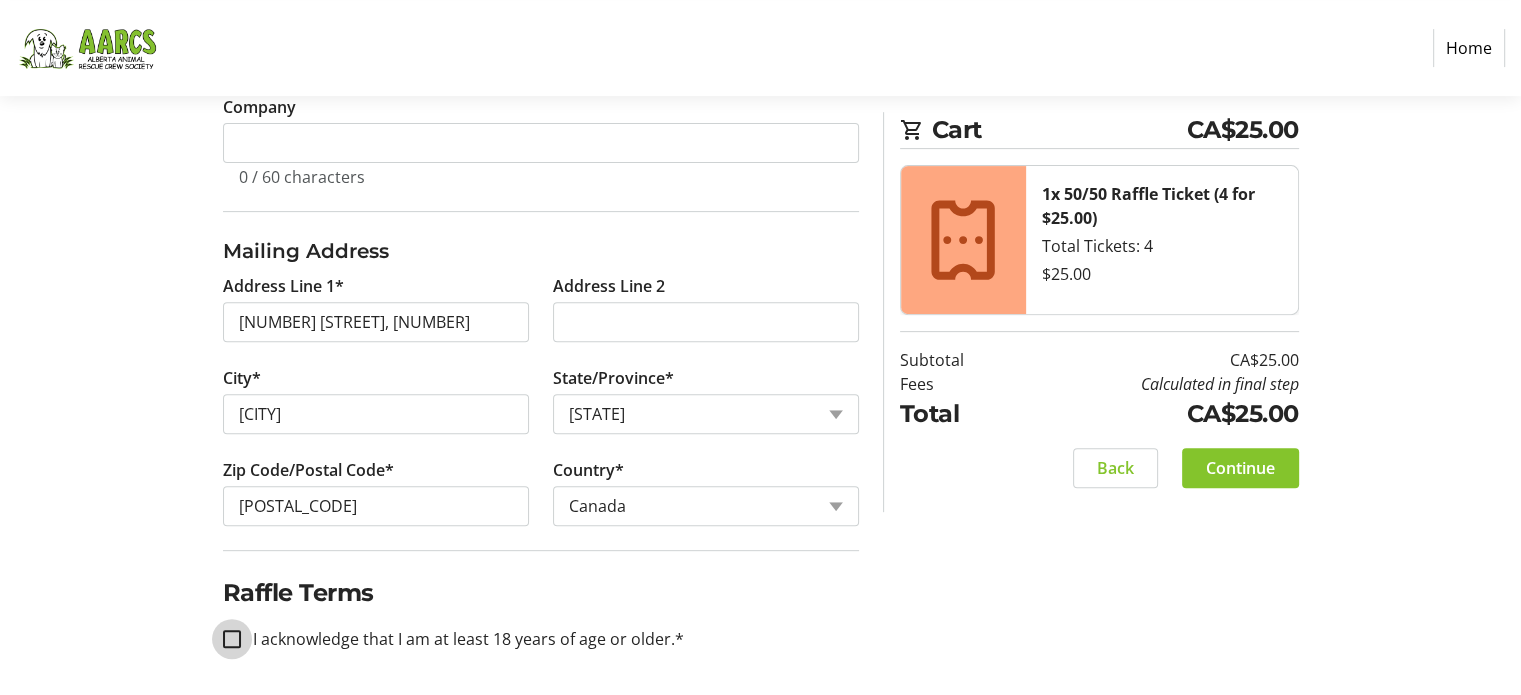 click on "I acknowledge that I am at least 18 years of age or older.*" at bounding box center [232, 639] 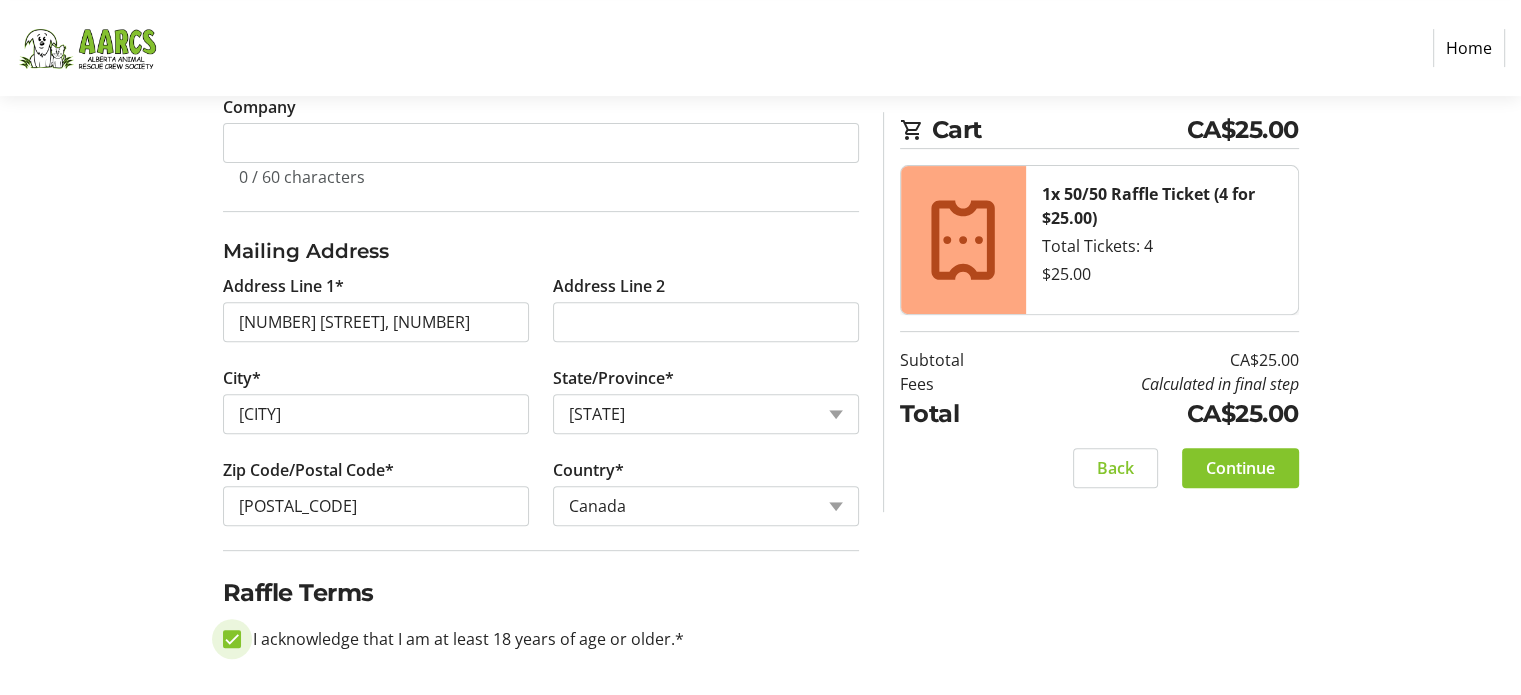 checkbox on "true" 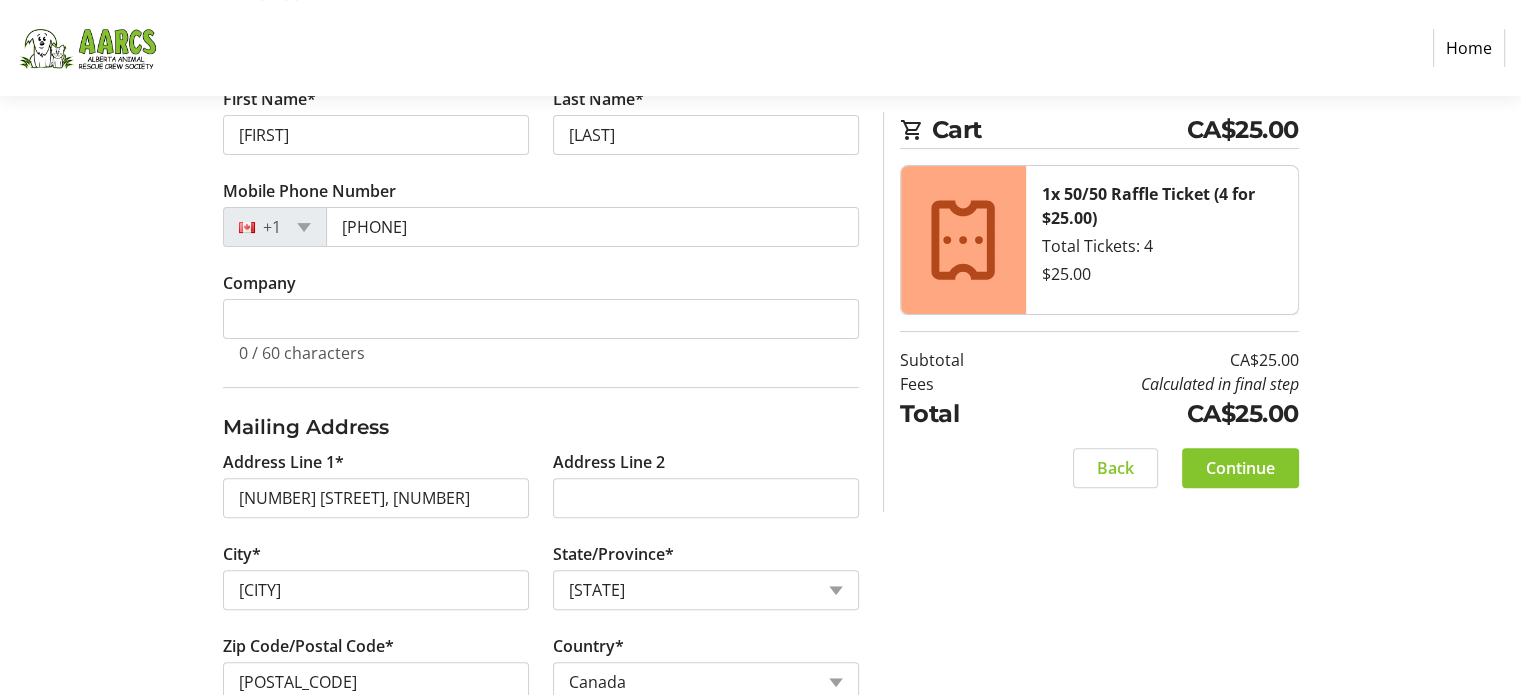 scroll, scrollTop: 684, scrollLeft: 0, axis: vertical 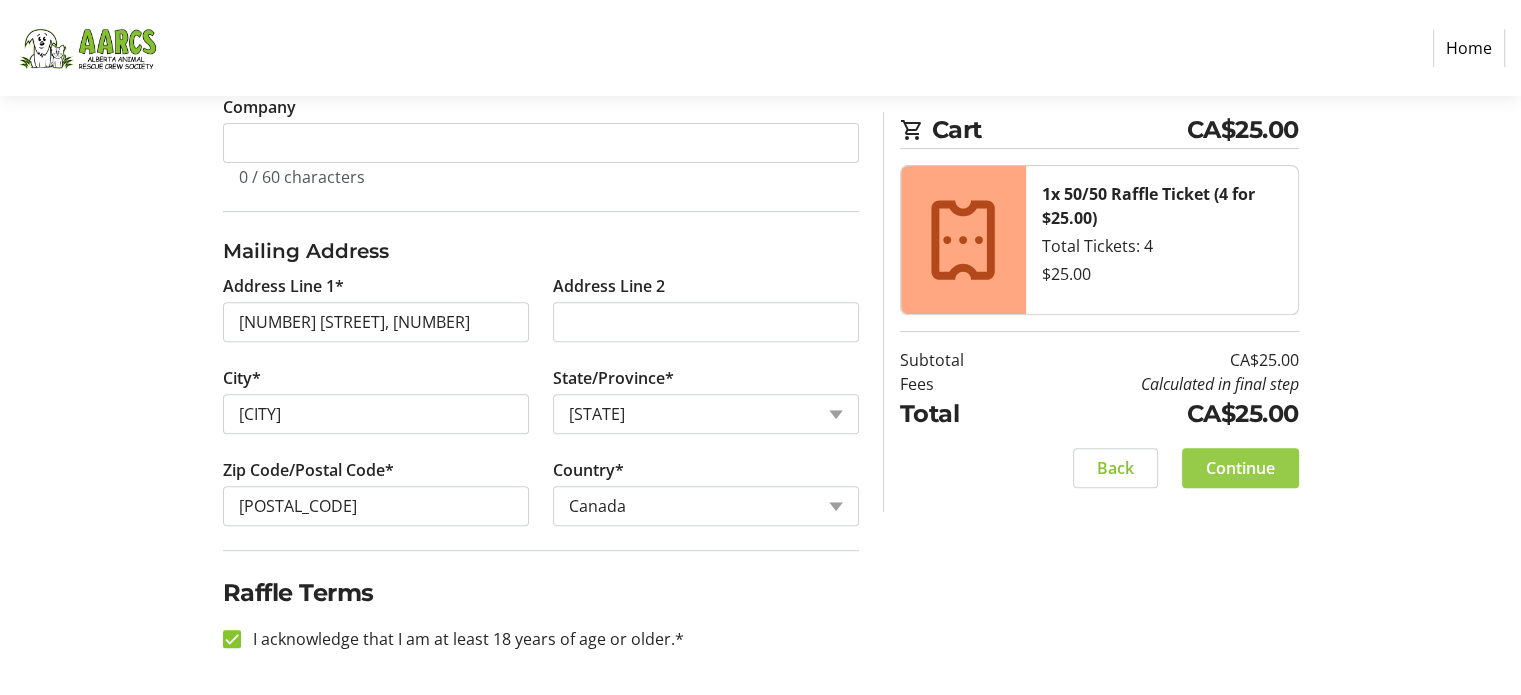 click on "Continue" 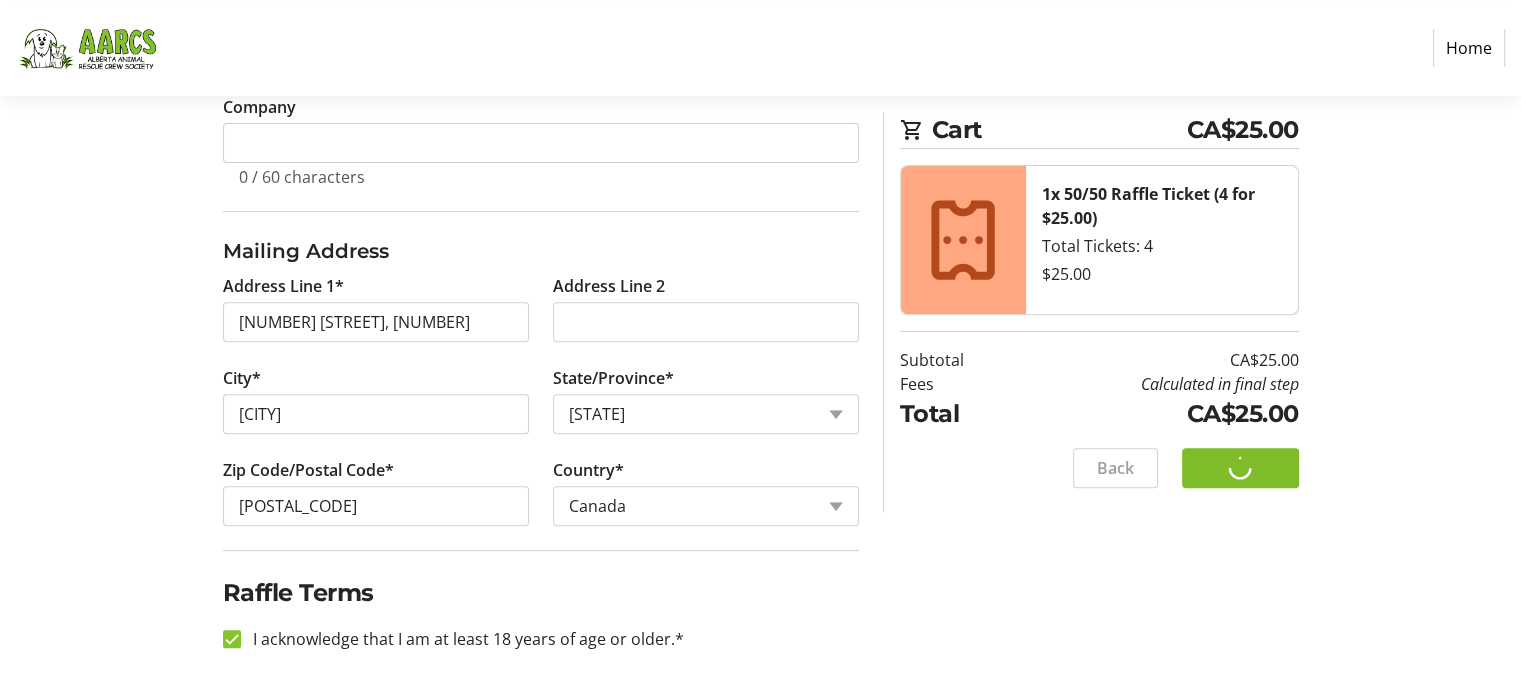 scroll, scrollTop: 0, scrollLeft: 0, axis: both 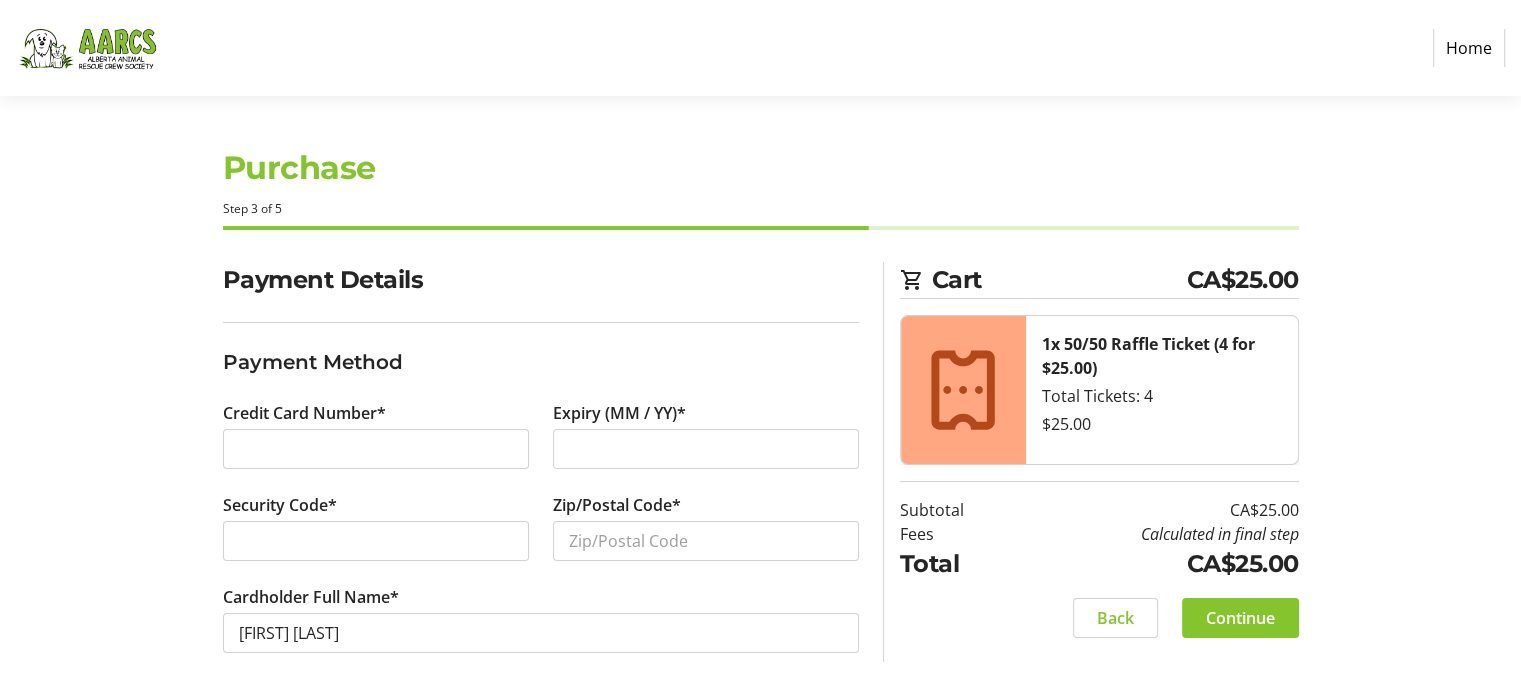 click at bounding box center (376, 449) 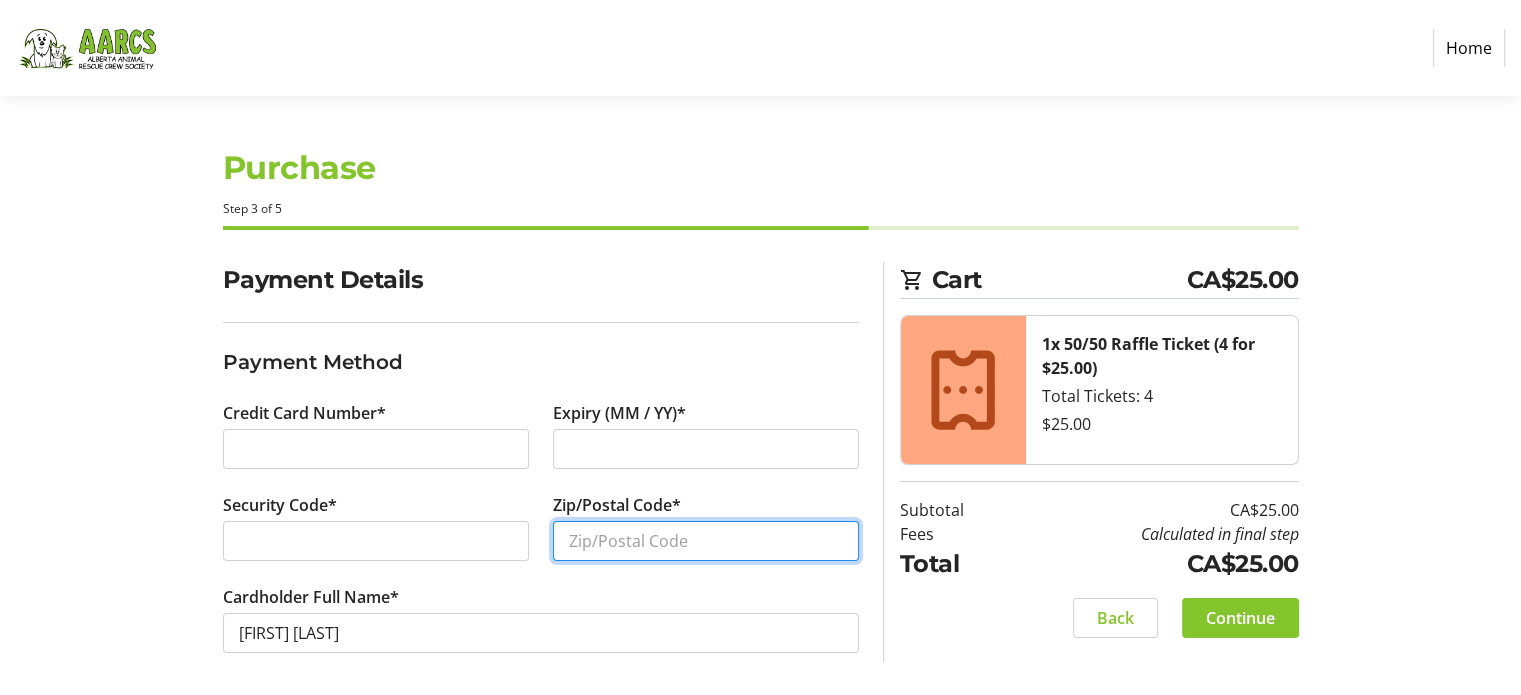 click on "Zip/Postal Code*" at bounding box center (706, 541) 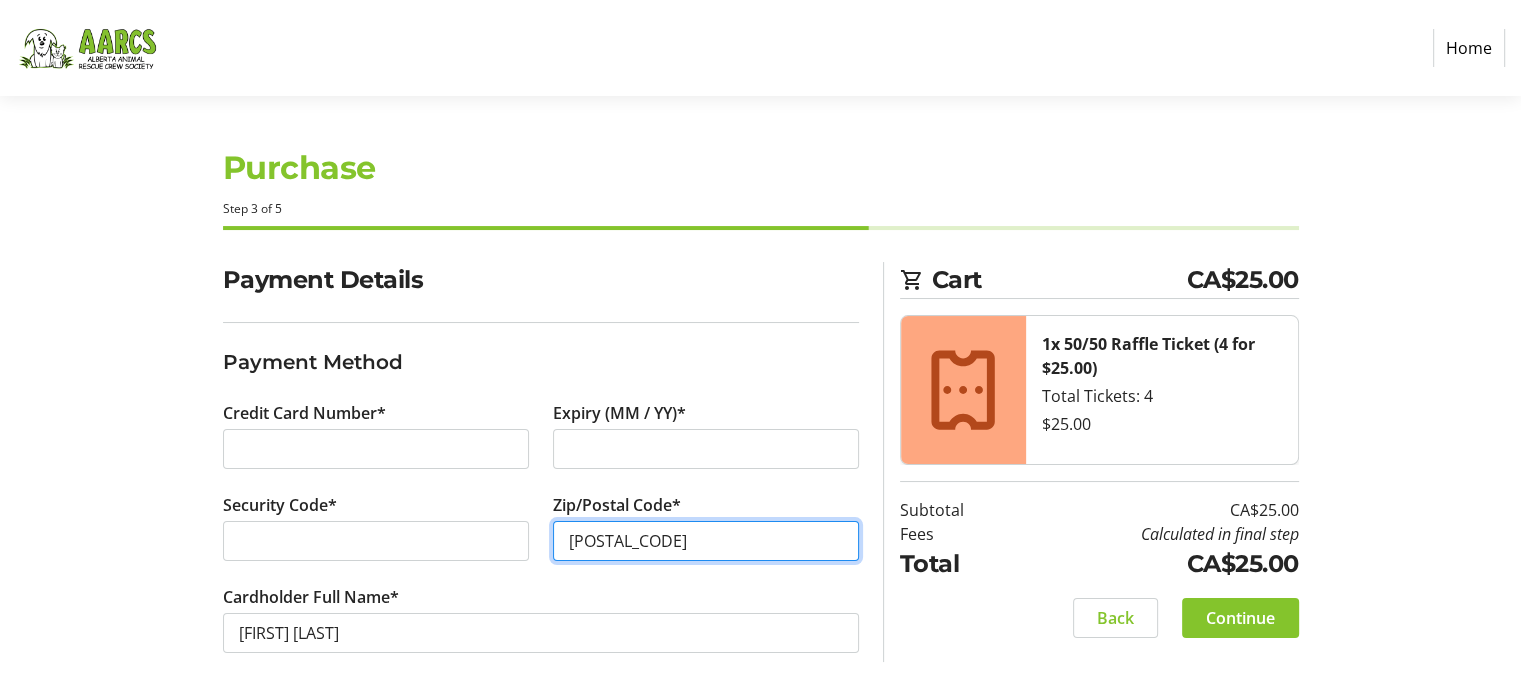 scroll, scrollTop: 4, scrollLeft: 0, axis: vertical 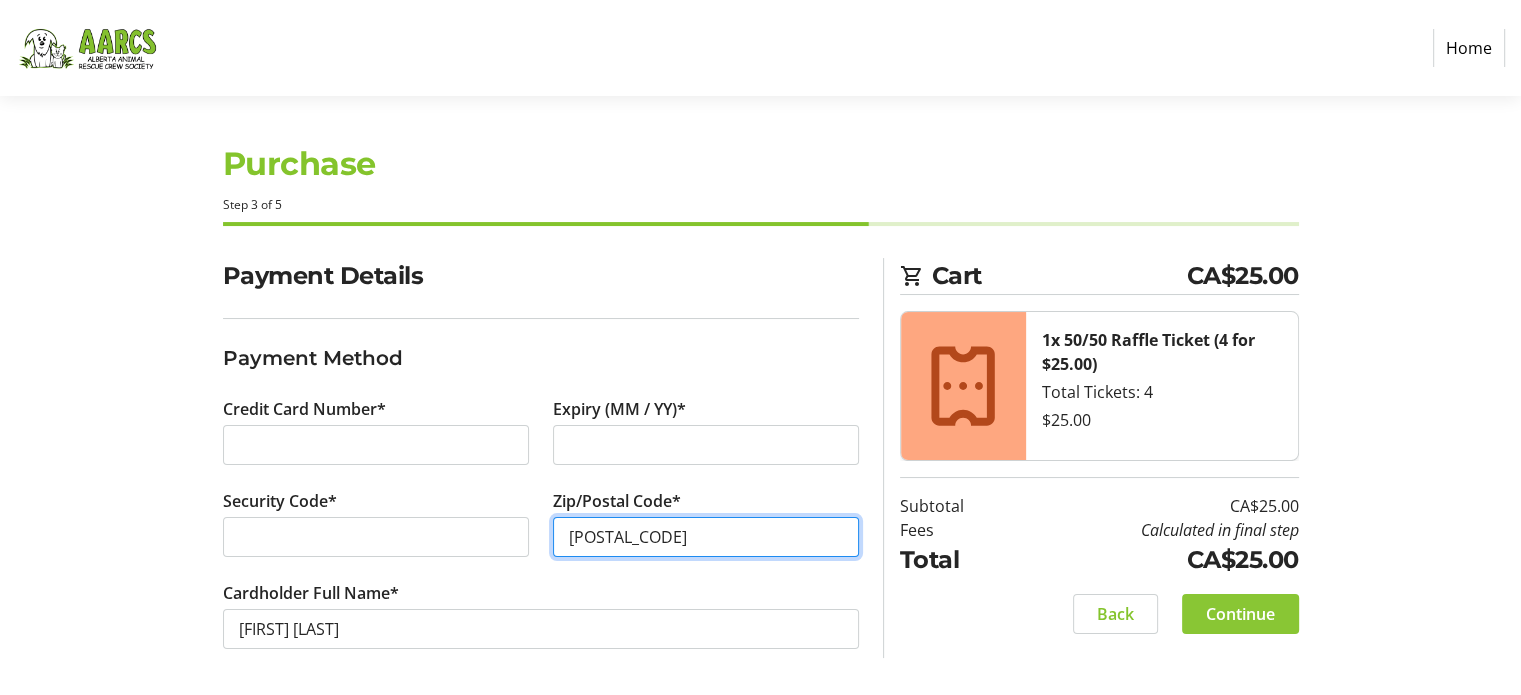 type on "[POSTAL_CODE]" 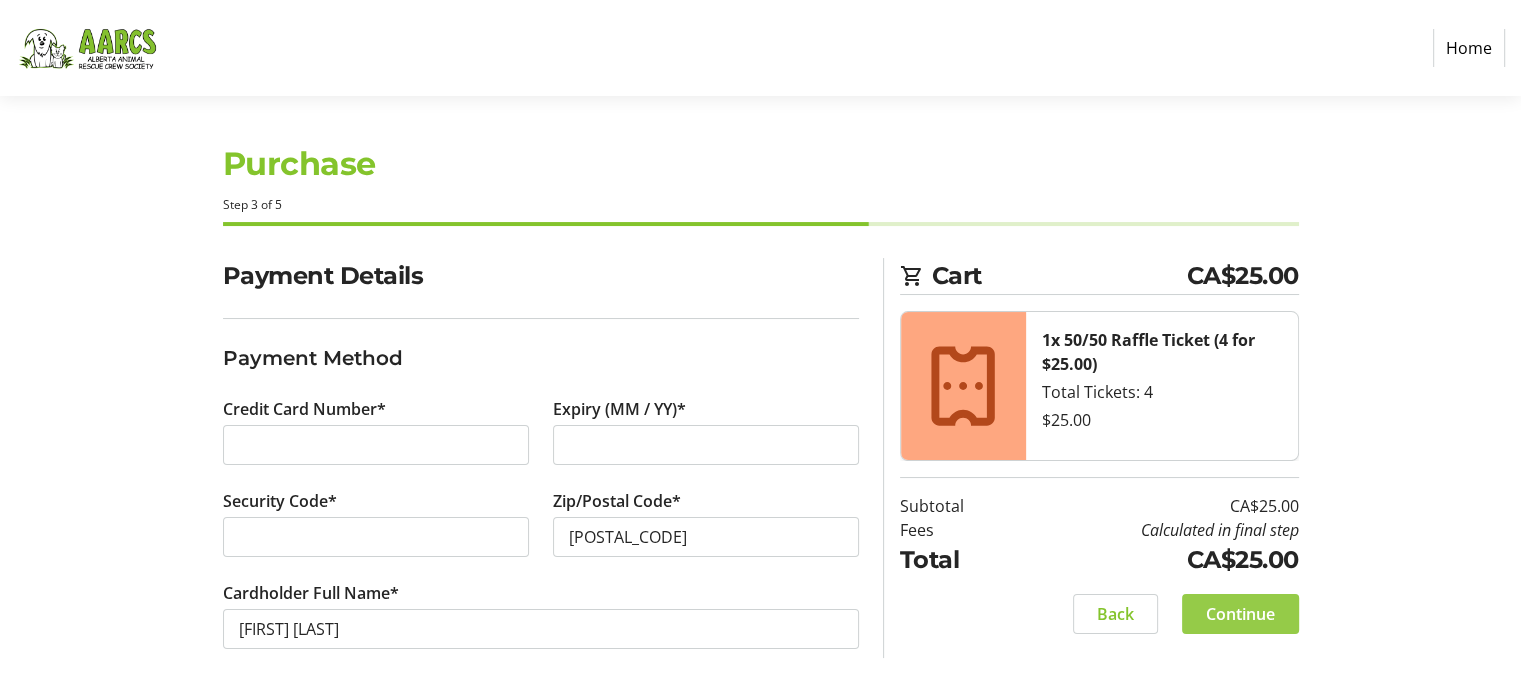 click on "Continue" 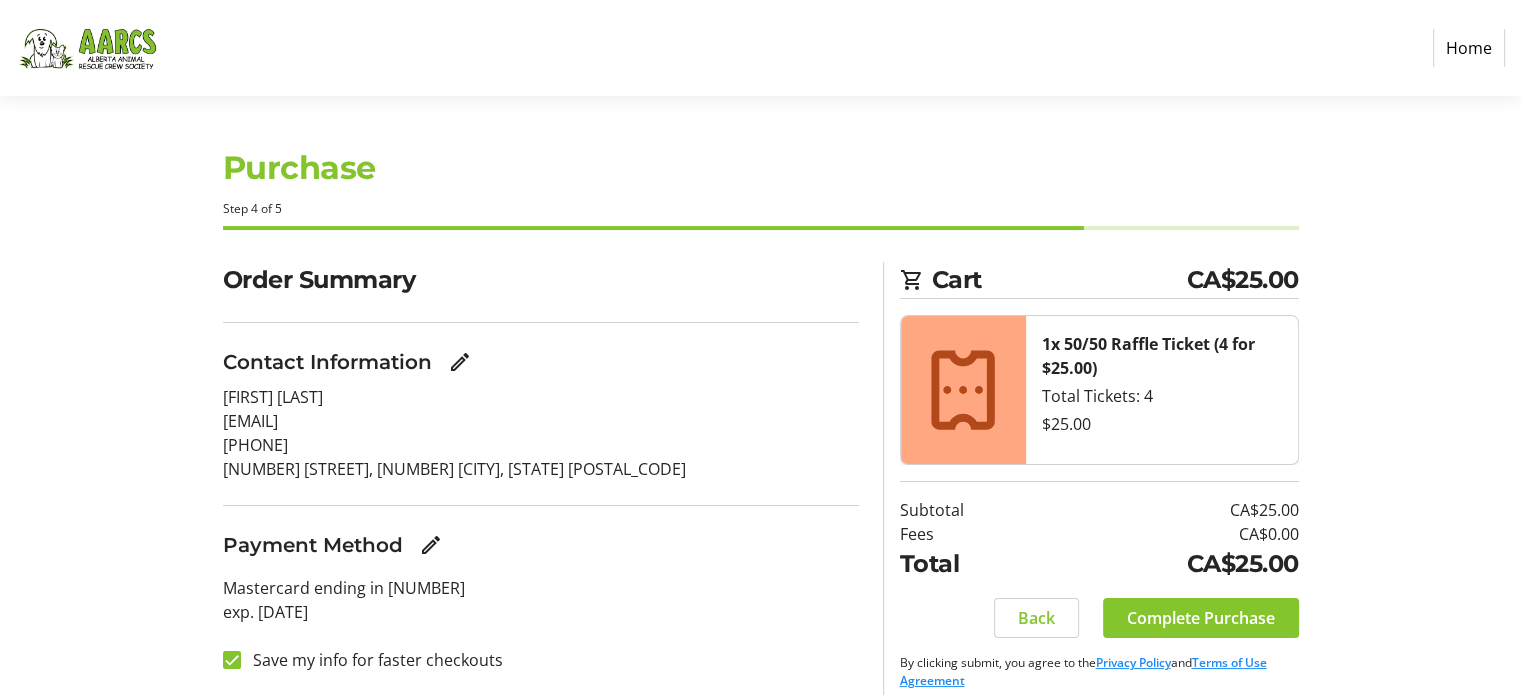 scroll, scrollTop: 18, scrollLeft: 0, axis: vertical 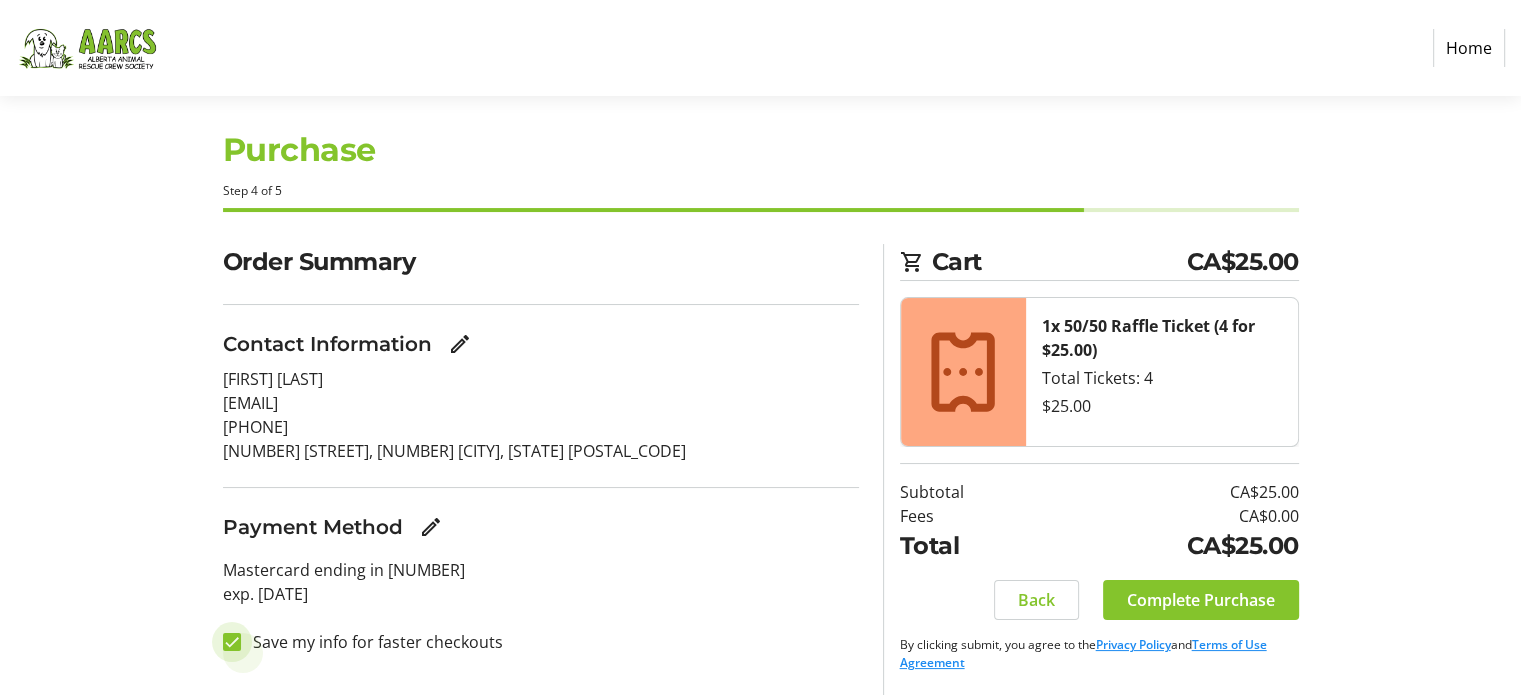 click on "Save my info for faster checkouts" at bounding box center (232, 642) 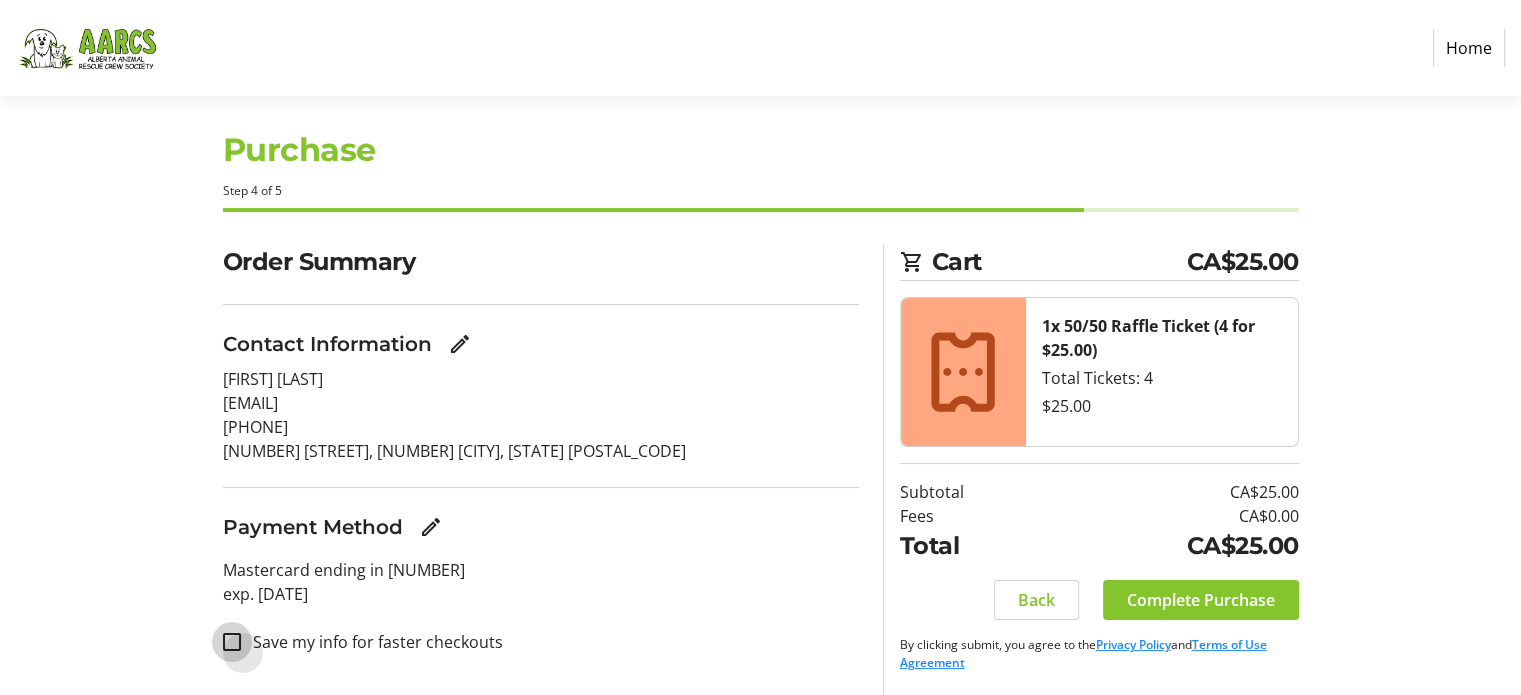 checkbox on "false" 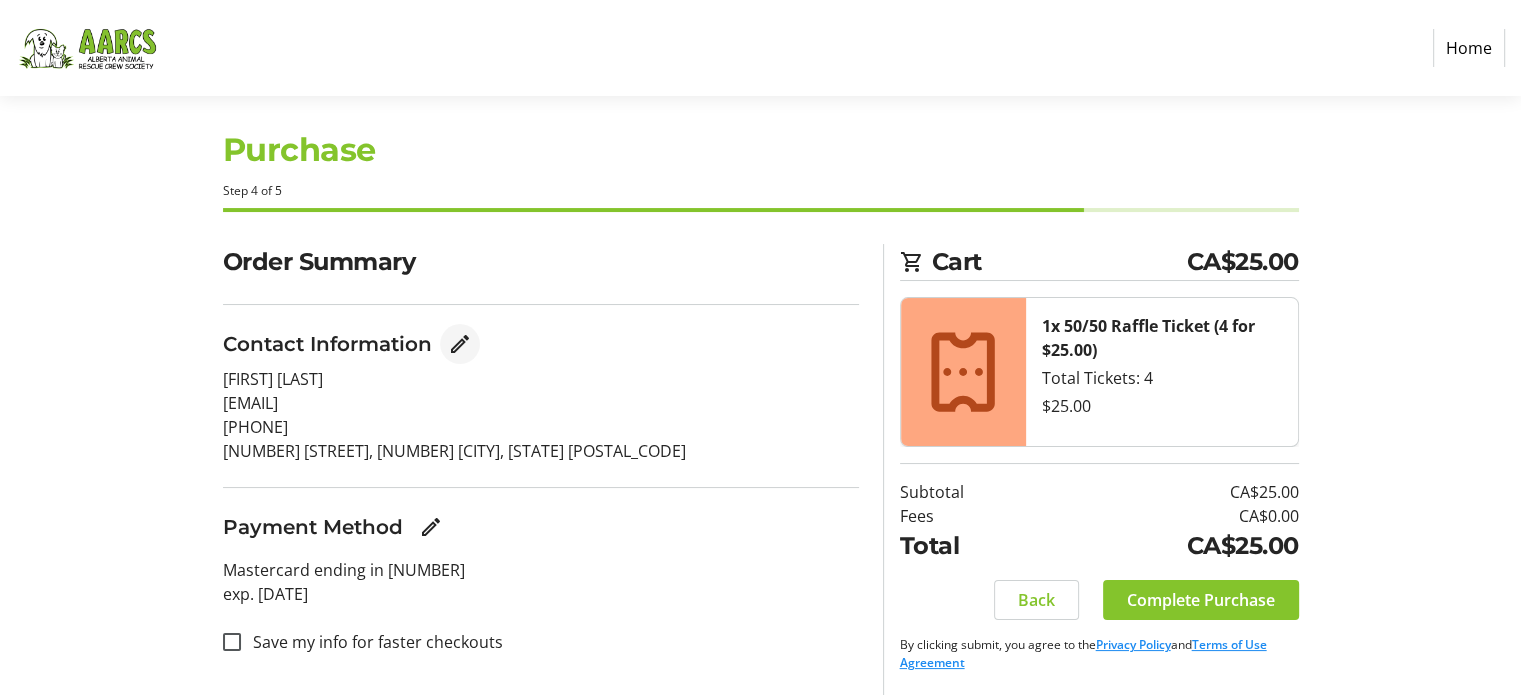click 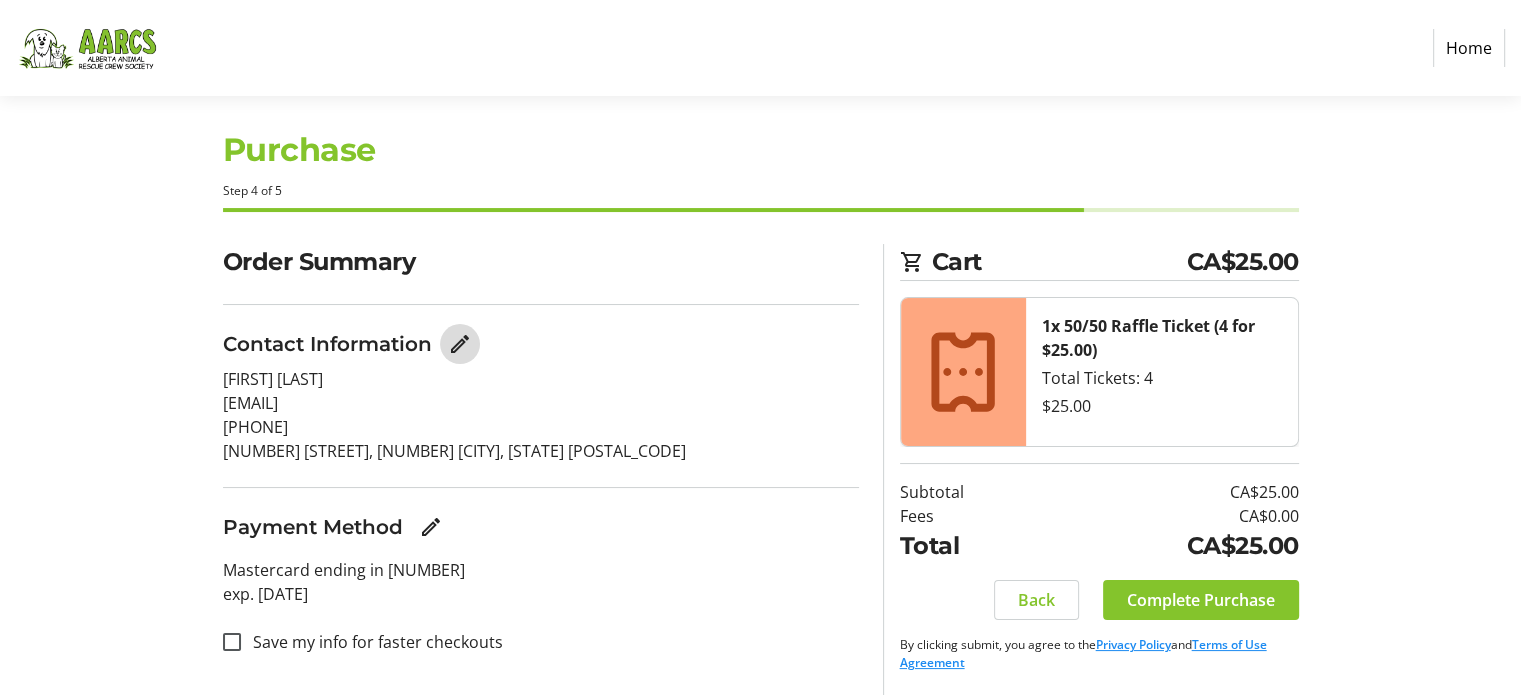 scroll, scrollTop: 0, scrollLeft: 0, axis: both 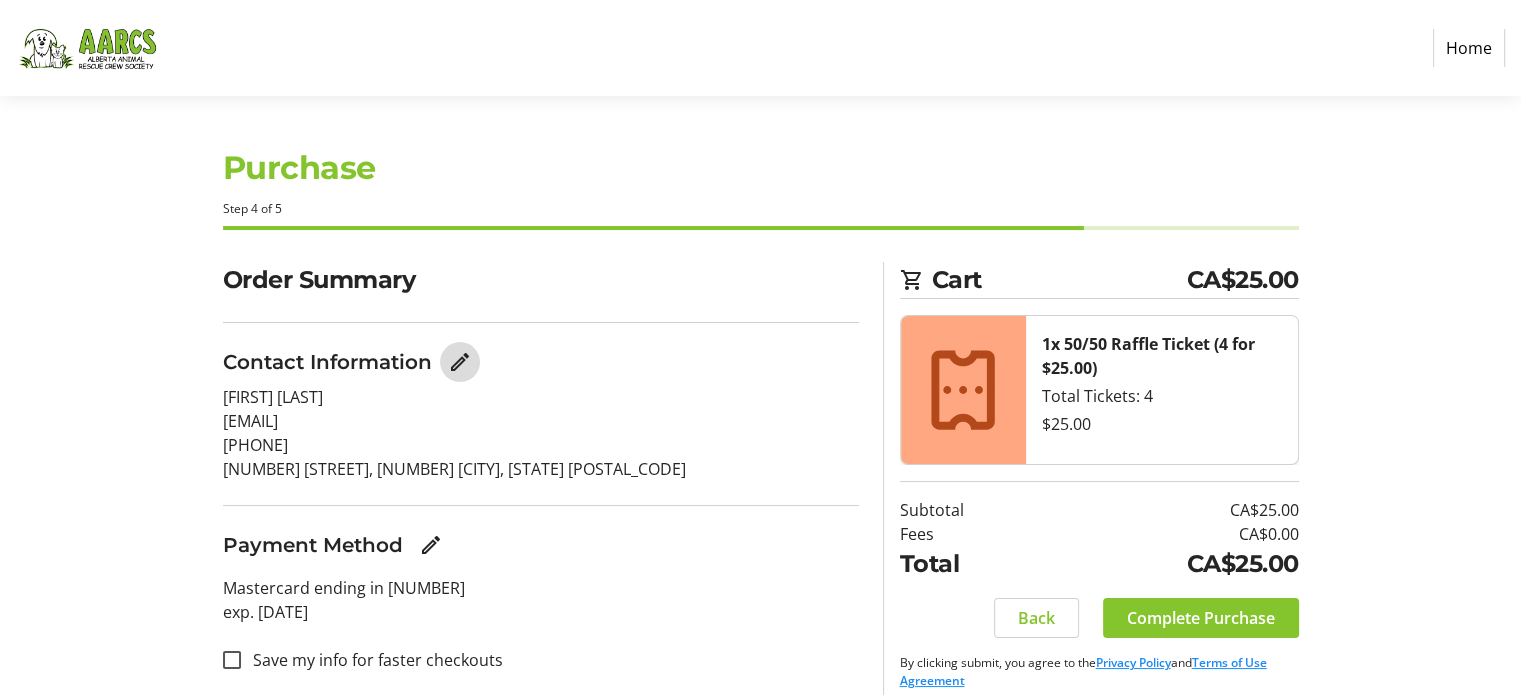select on "AB" 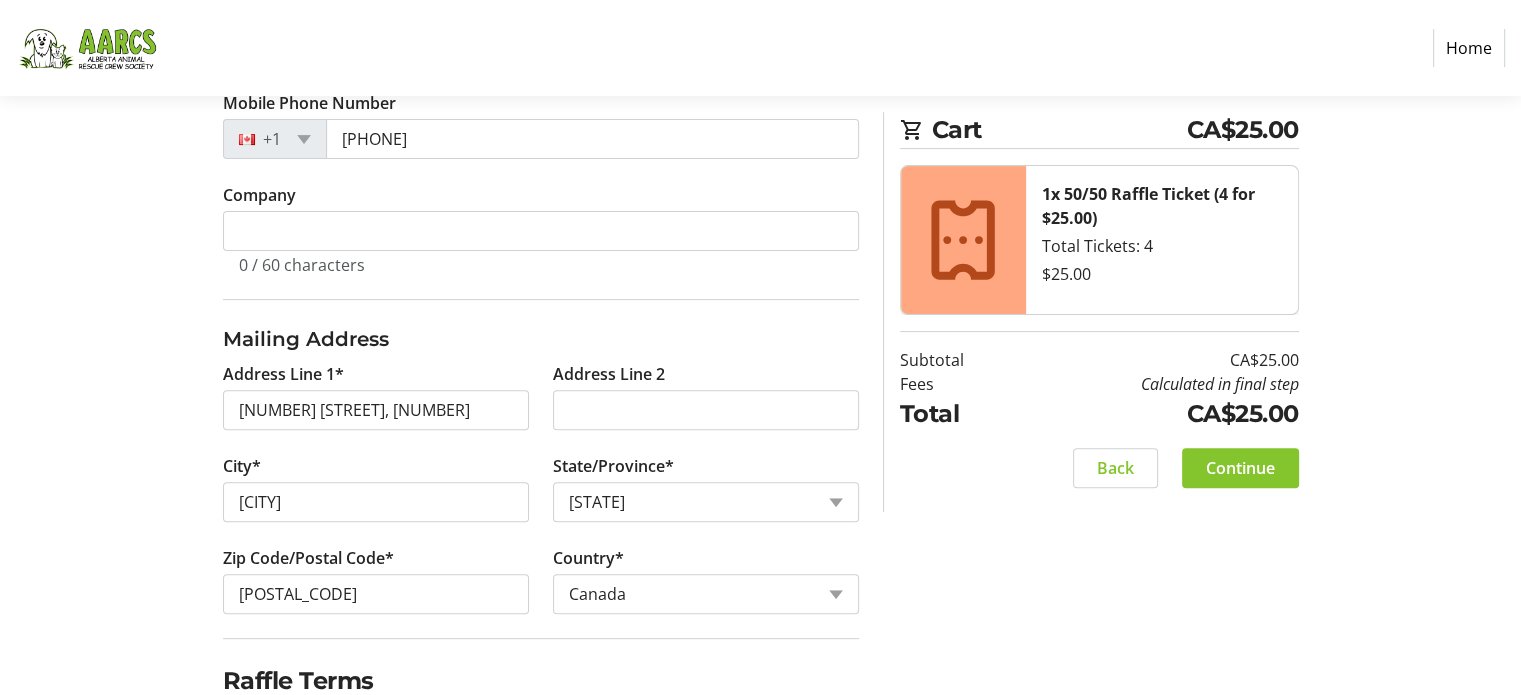 scroll, scrollTop: 600, scrollLeft: 0, axis: vertical 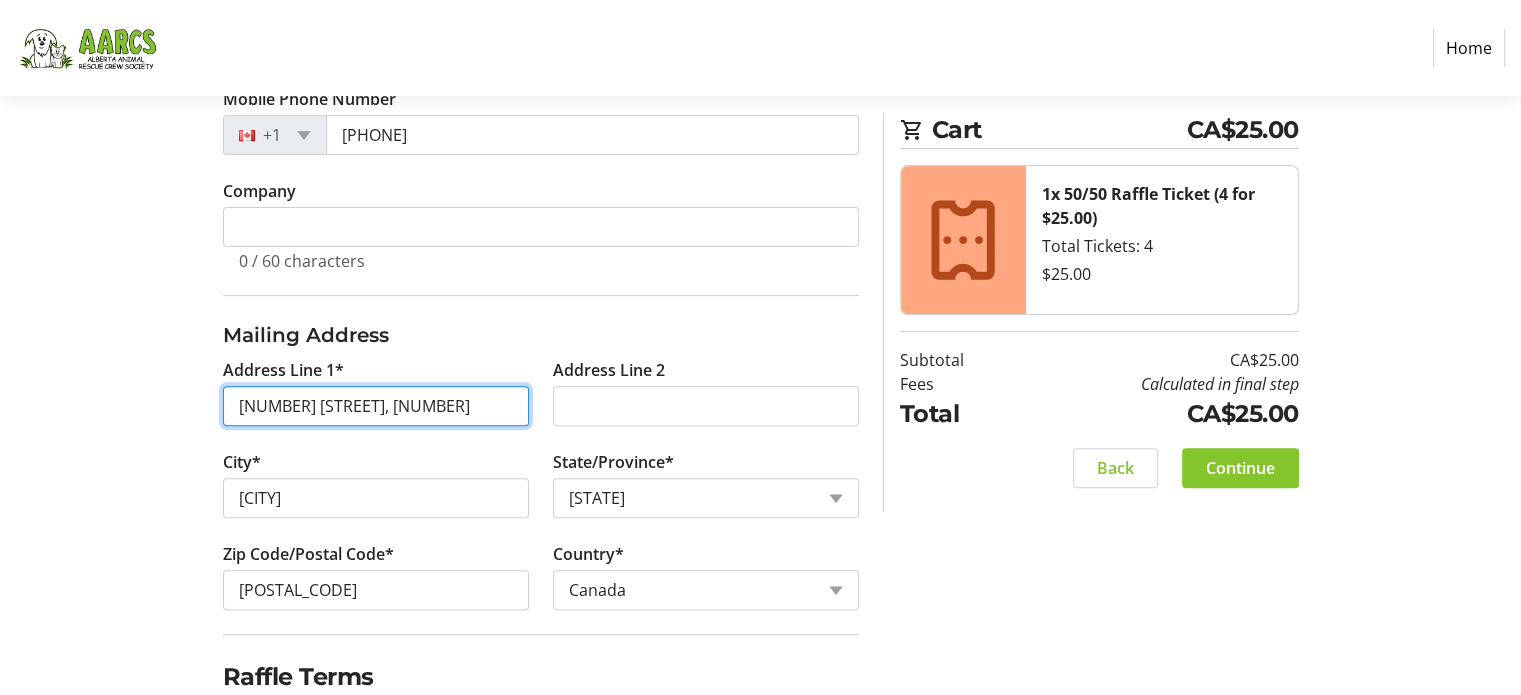 click on "[NUMBER] [STREET], [NUMBER]" at bounding box center [376, 406] 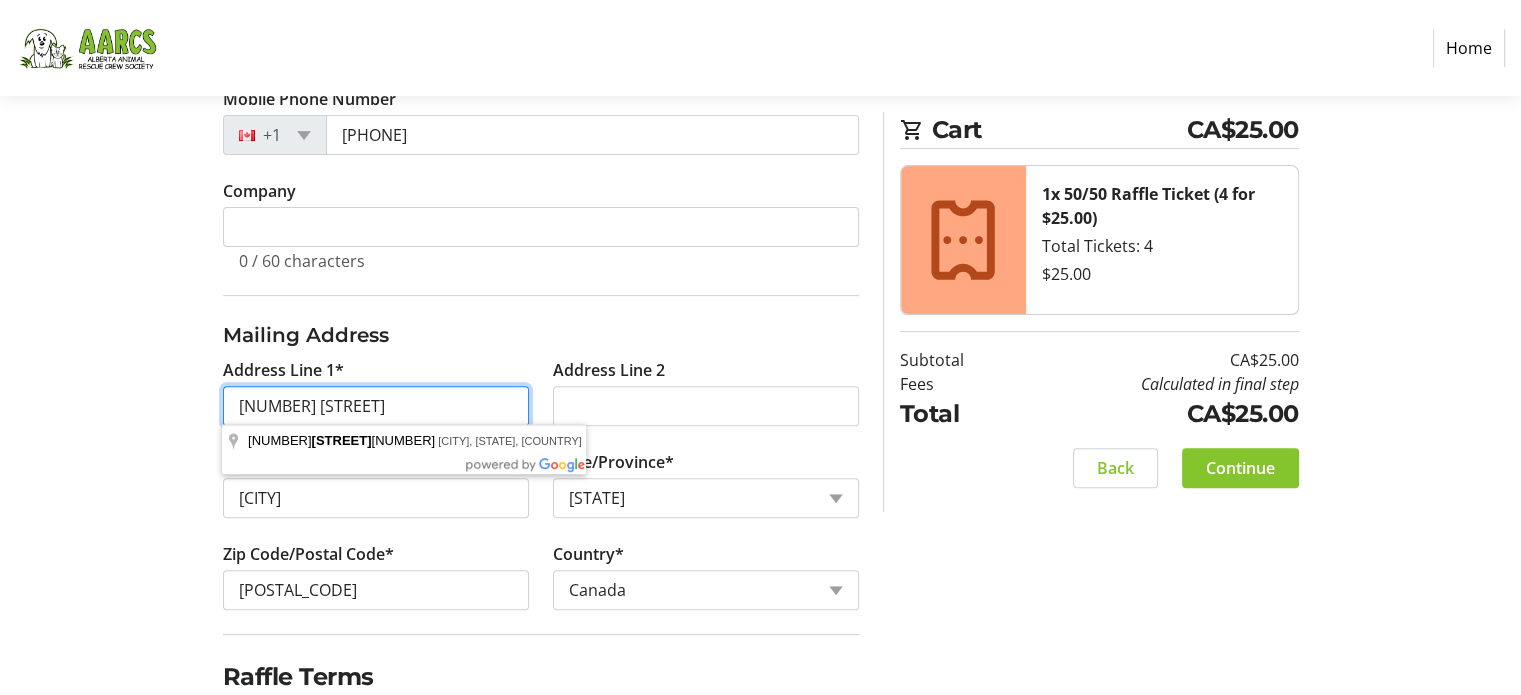 type on "[NUMBER] [STREET]" 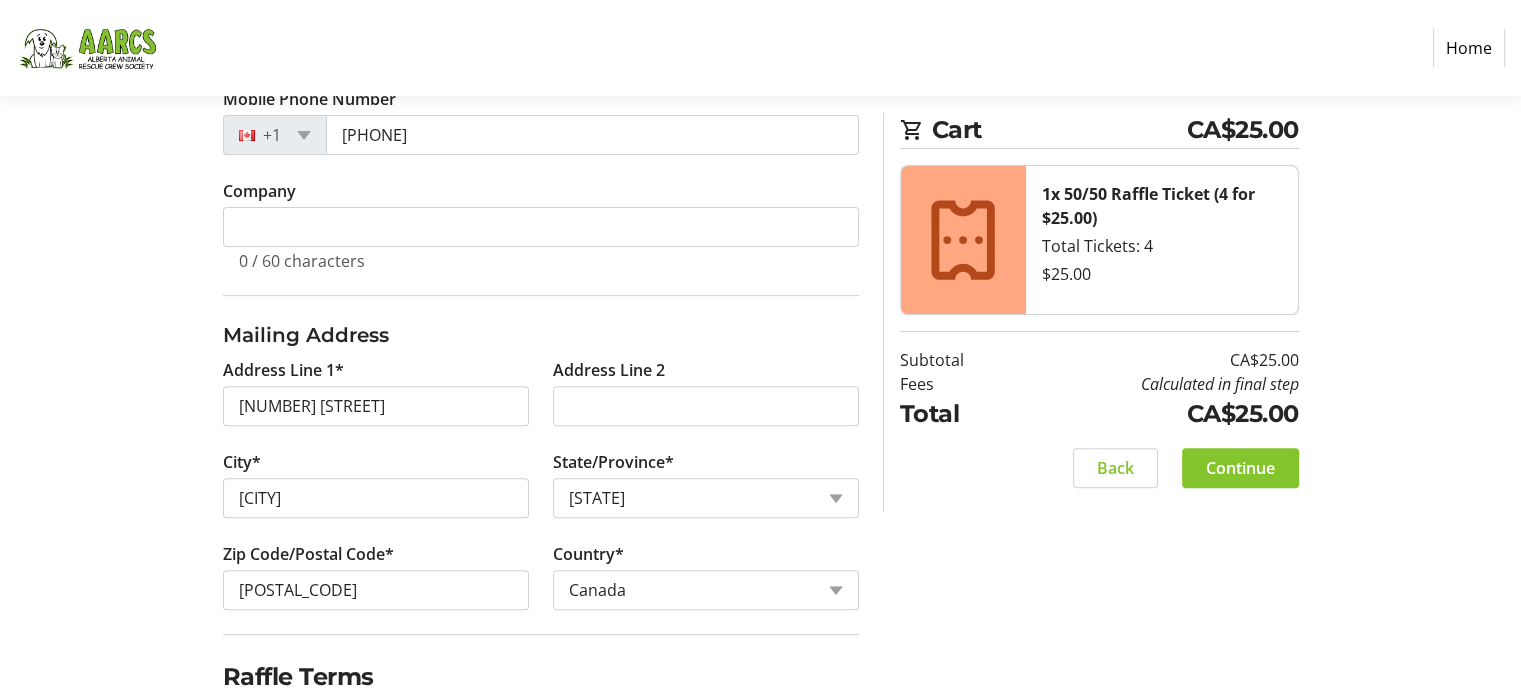 click on "Sorry, your email or password is incorrect. Please try again.
Log In to Your Account (Optional) Or continue below to checkout as a guest.  Log In  Contact Information Email Address* [EMAIL] First Name* [FIRST] Last Name* [LAST]  Mobile Phone Number  [PHONE]  Company  0 / 60 characters Mailing Address  Address Line 1*  [NUMBER] [STREET]  Address Line 2   City*  [CITY]  State/Province*  State or Province  State or Province   [STATE]   [STATE]   [STATE]   [STATE]   [STATE]   [STATE]   [STATE]   [STATE]   [STATE]   [STATE]   [STATE]   [STATE]   [STATE]   Zip Code/Postal Code*  [POSTAL_CODE]  Country*  Country Country  Afghanistan   Åland Islands   Albania   Algeria   American Samoa   Andorra   Angola   Anguilla   Antarctica   Antigua and Barbuda   Argentina   Armenia   Aruba   Australia   Austria   Azerbaijan   The Bahamas   Bahrain   Bangladesh   Barbados   Belarus   Belgium   Belize   Benin   Bermuda   Bhutan   Bolivia   Bonaire   Bosnia and Herzegovina   Botswana   Bouvet Island" 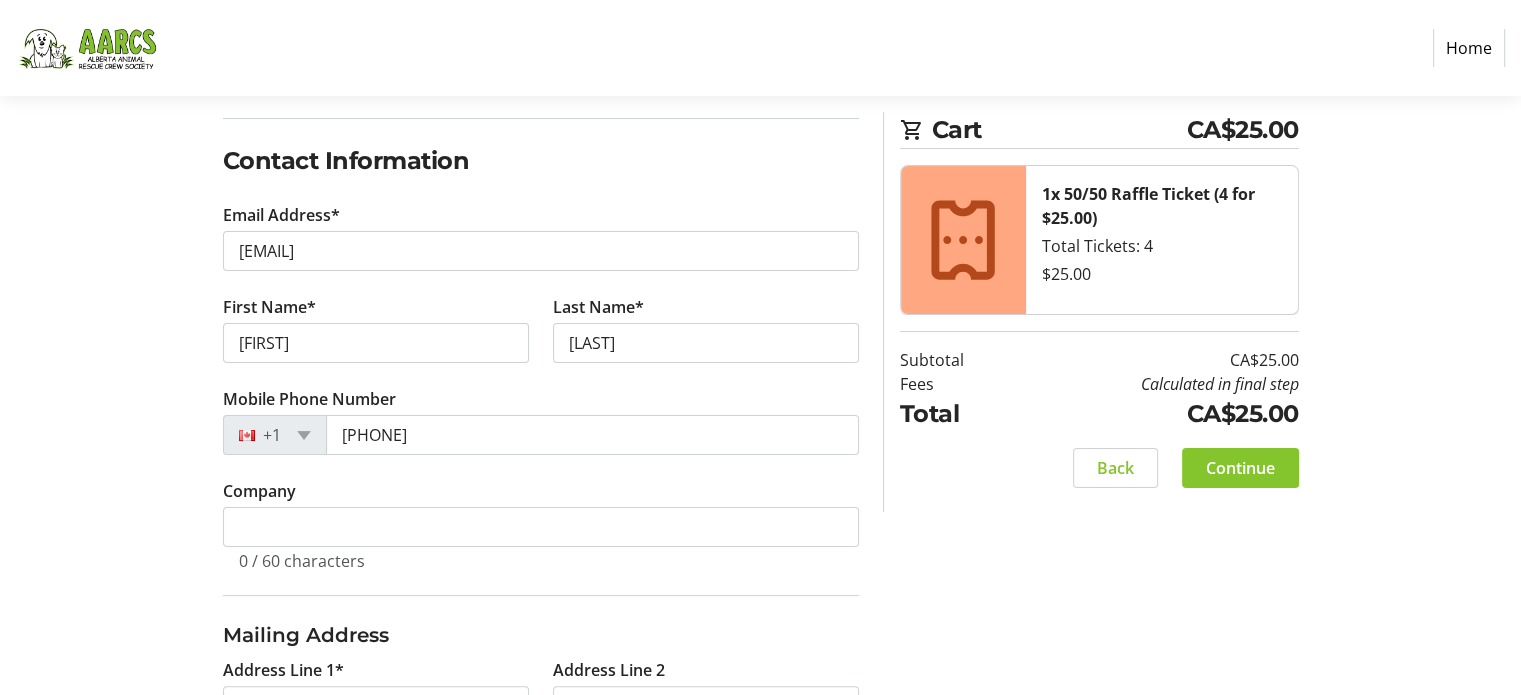 scroll, scrollTop: 684, scrollLeft: 0, axis: vertical 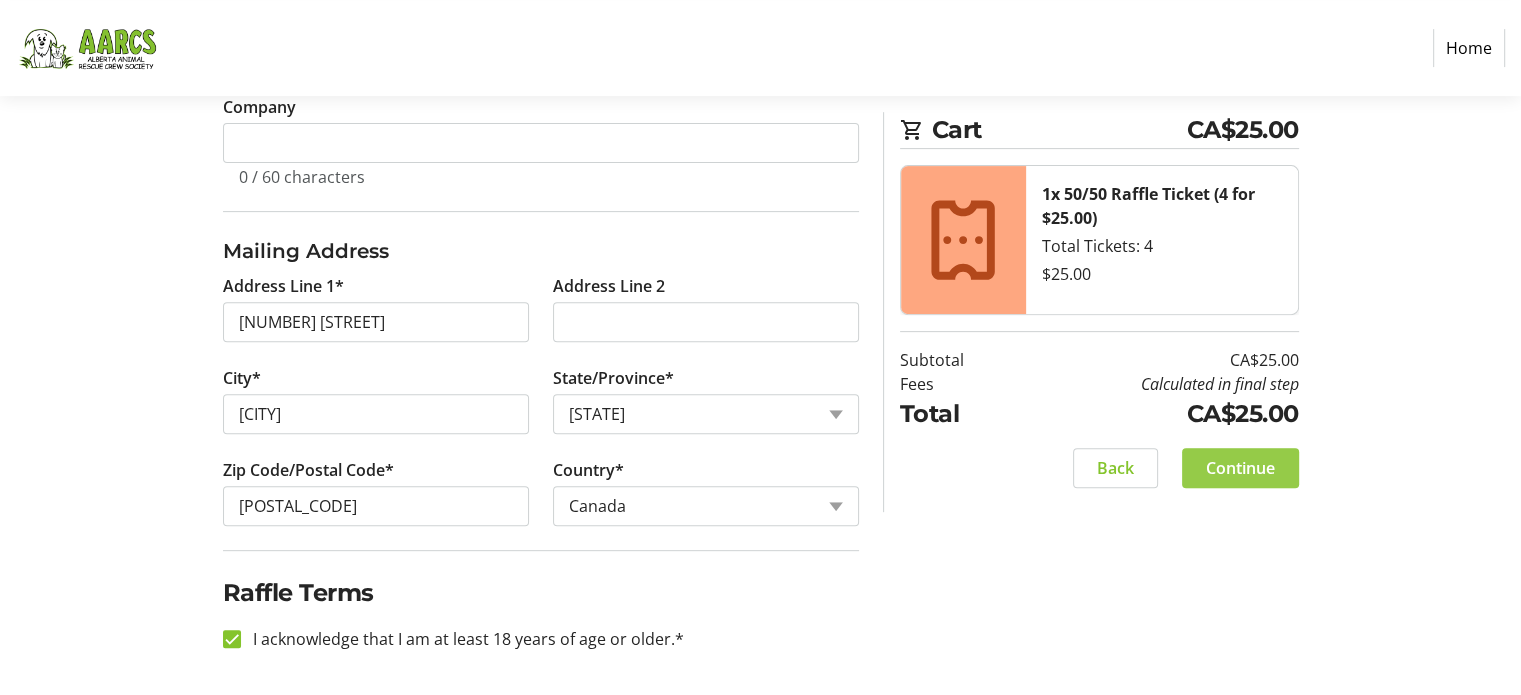click on "Continue" 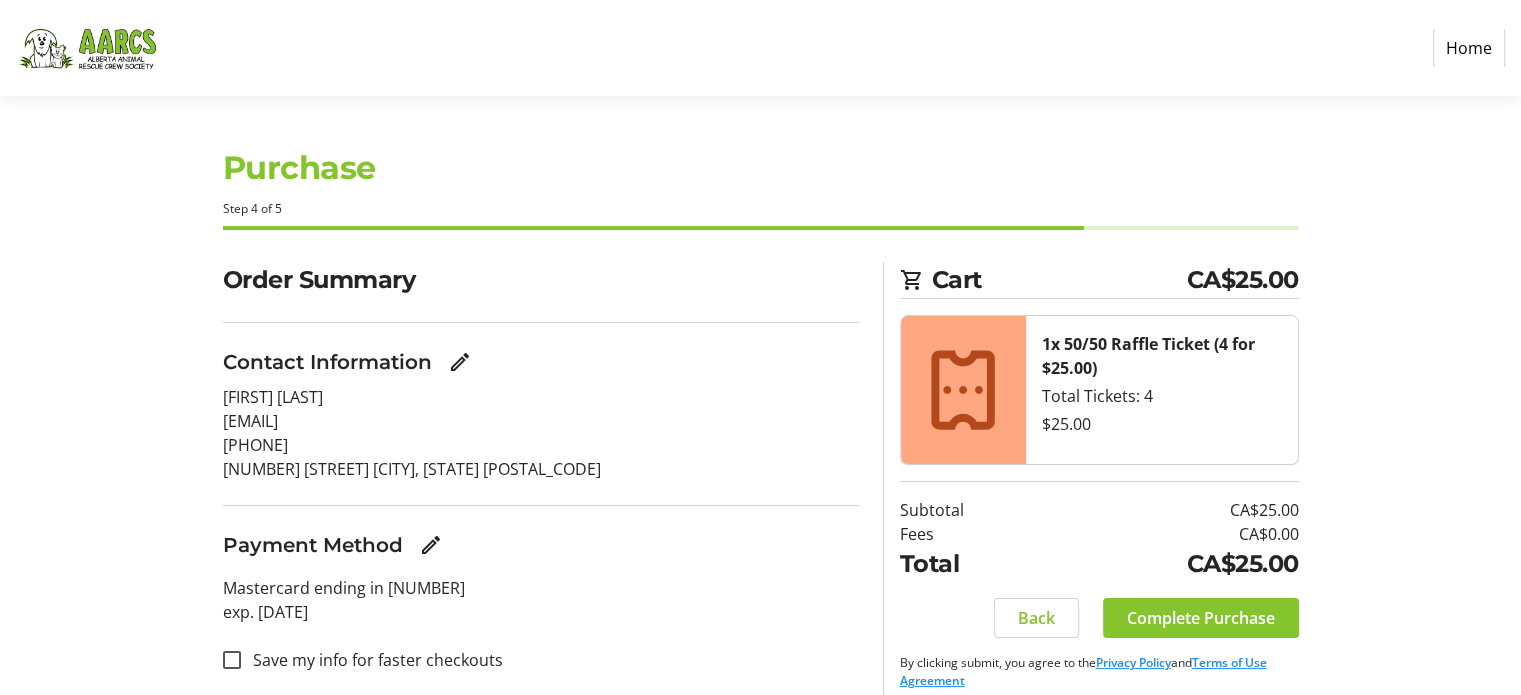scroll, scrollTop: 18, scrollLeft: 0, axis: vertical 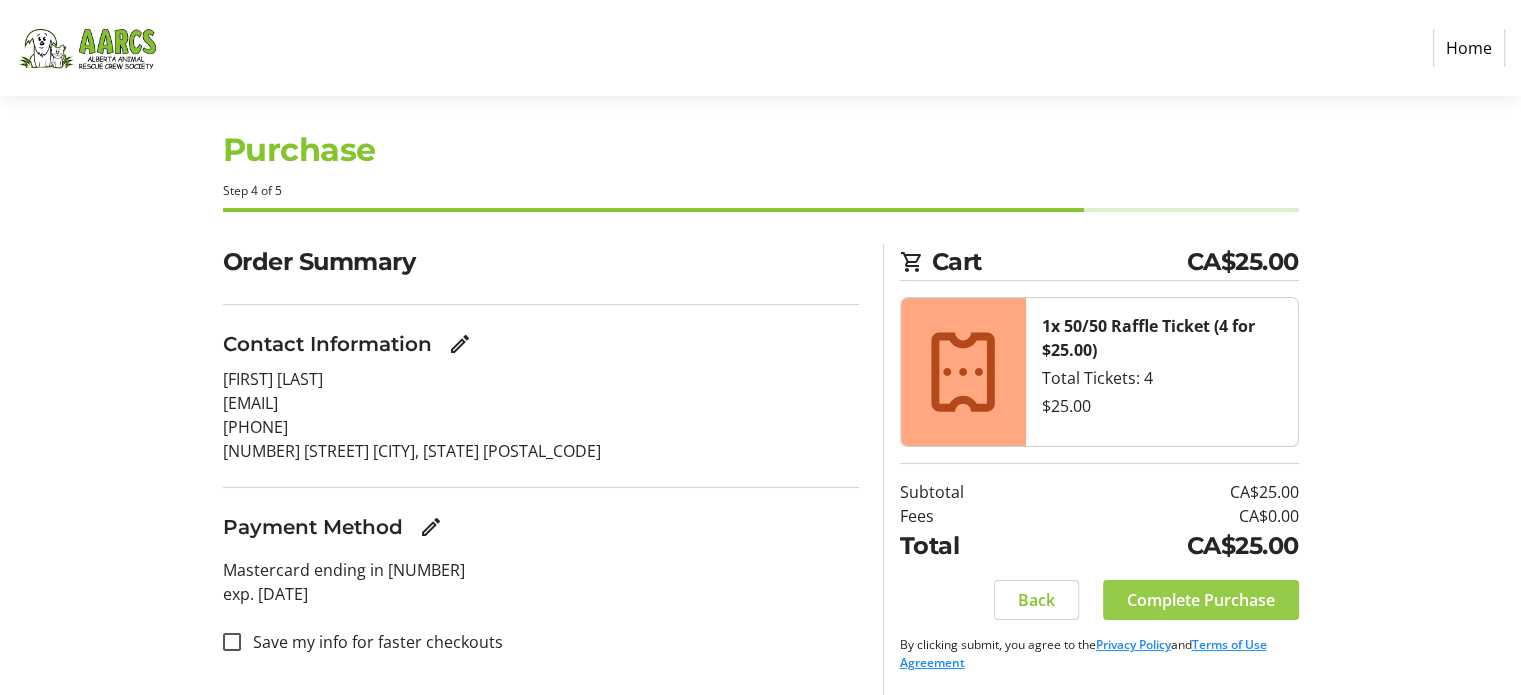 click on "Complete Purchase" 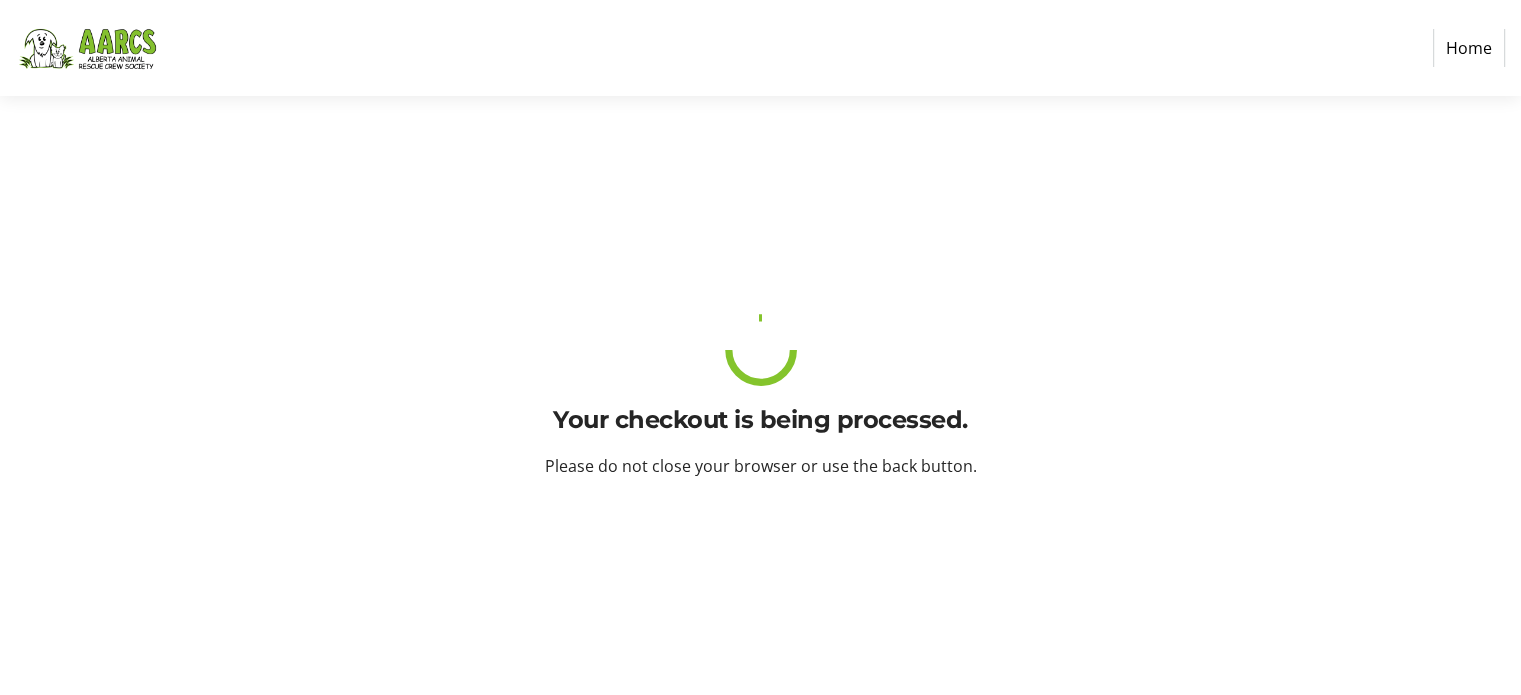 scroll, scrollTop: 0, scrollLeft: 0, axis: both 